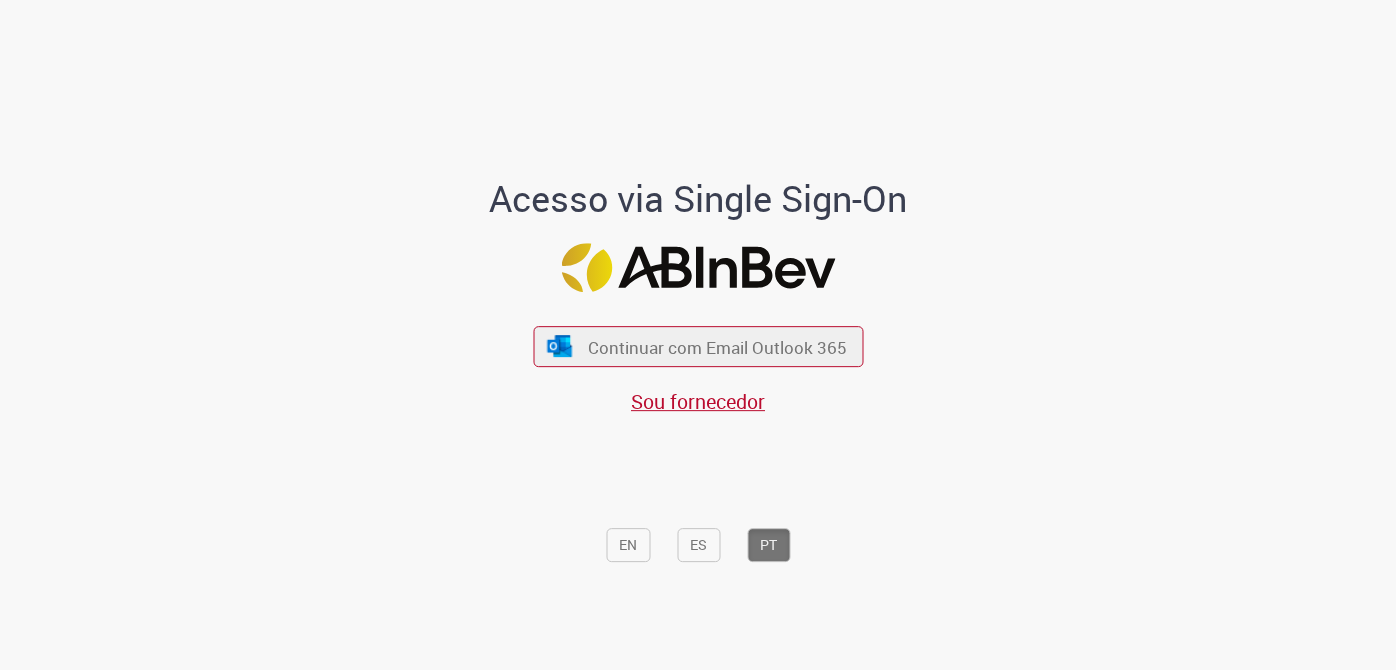 scroll, scrollTop: 0, scrollLeft: 0, axis: both 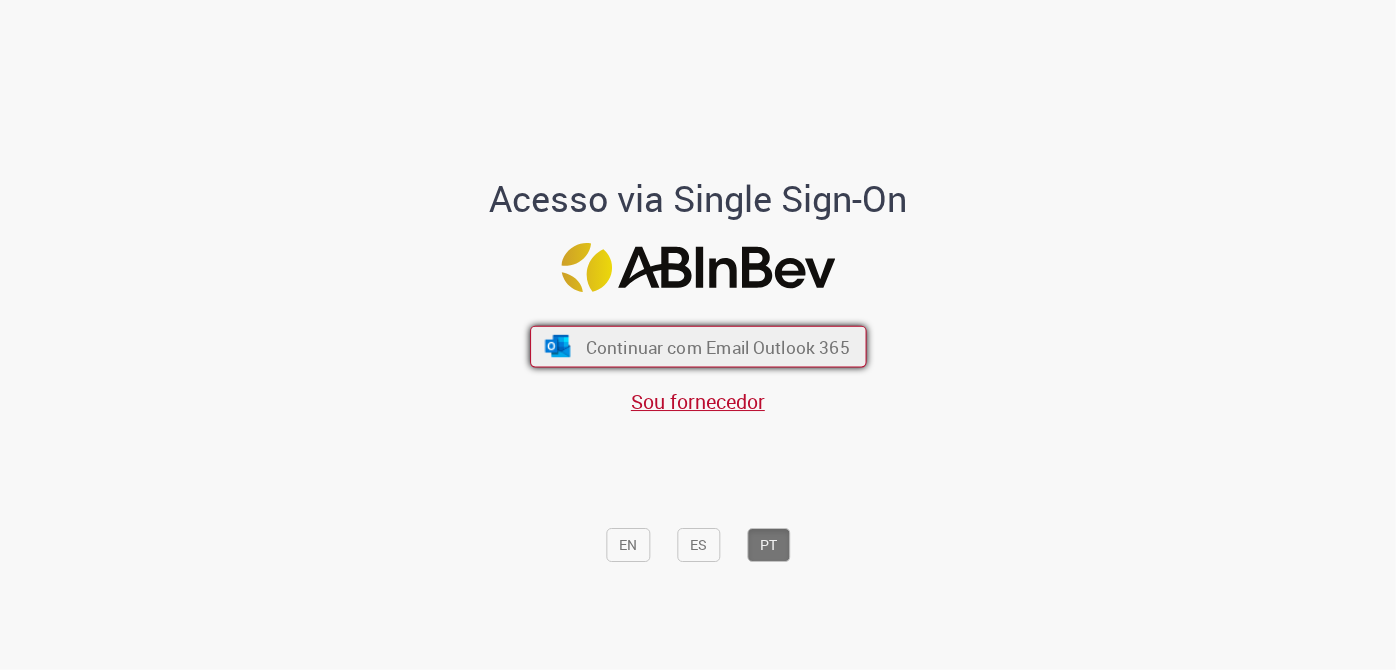 click on "Continuar com Email Outlook 365" at bounding box center [717, 346] 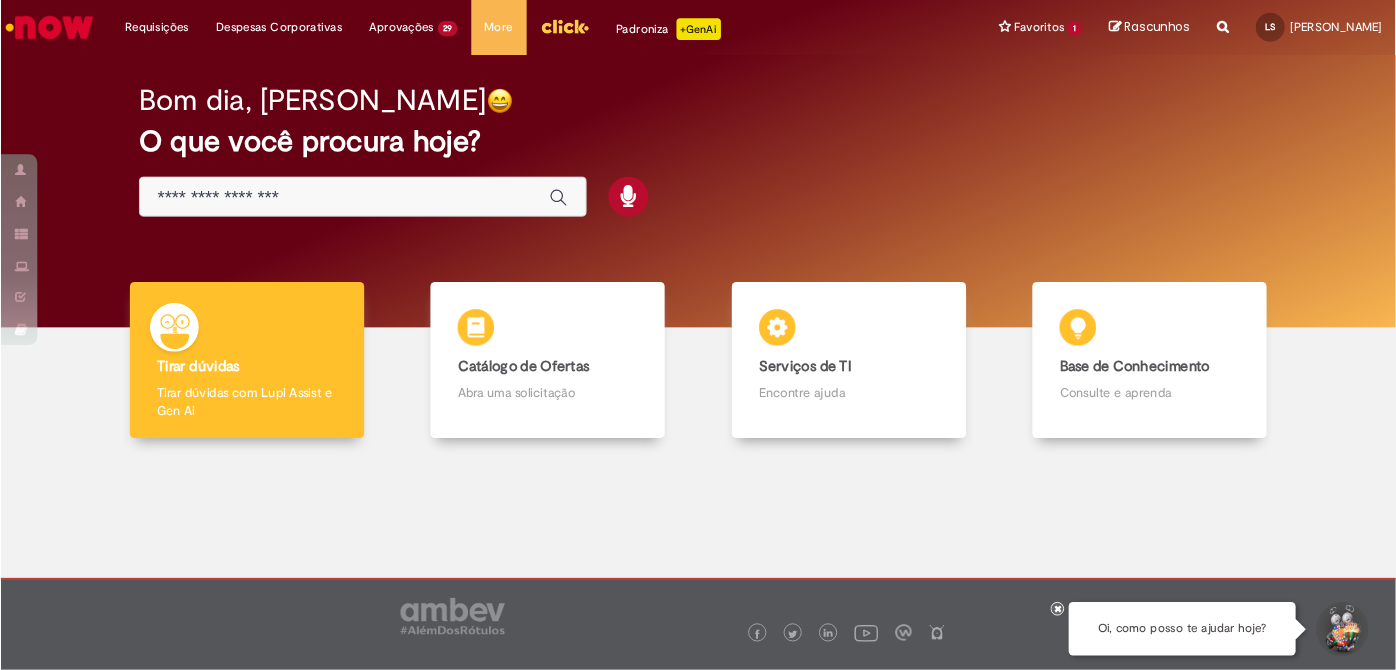scroll, scrollTop: 0, scrollLeft: 0, axis: both 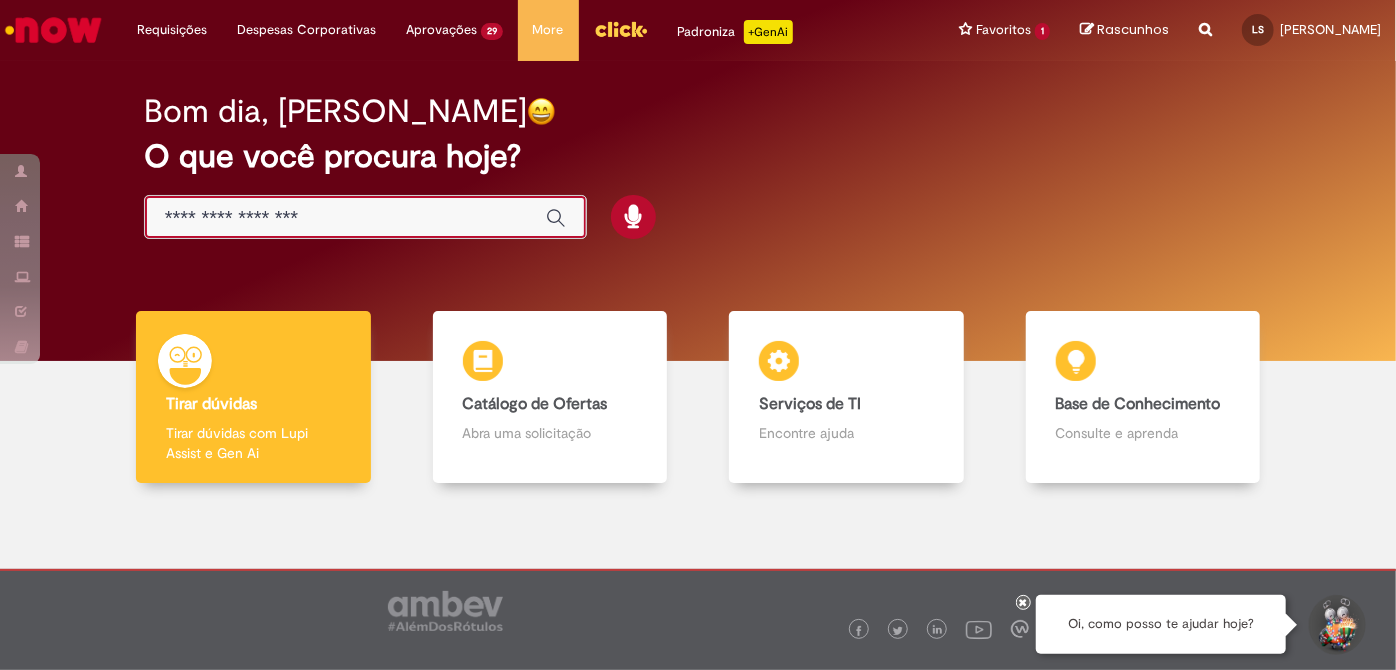 click at bounding box center (345, 218) 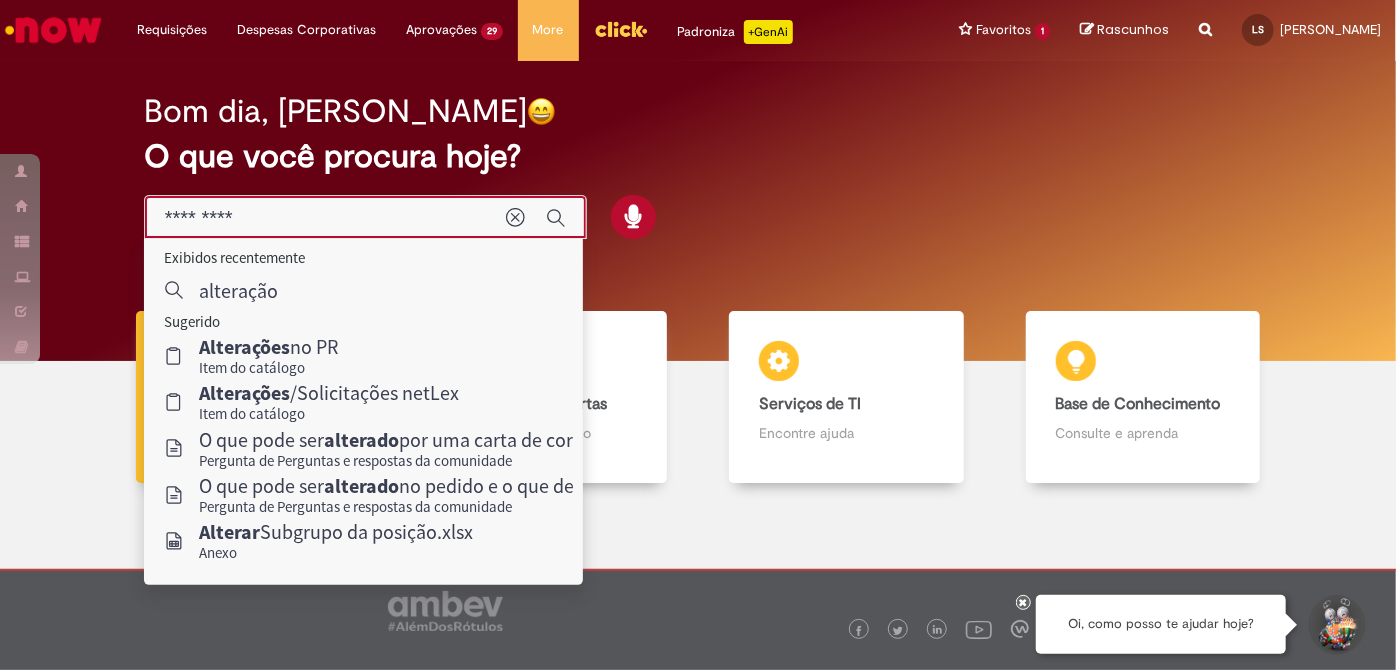 type on "**********" 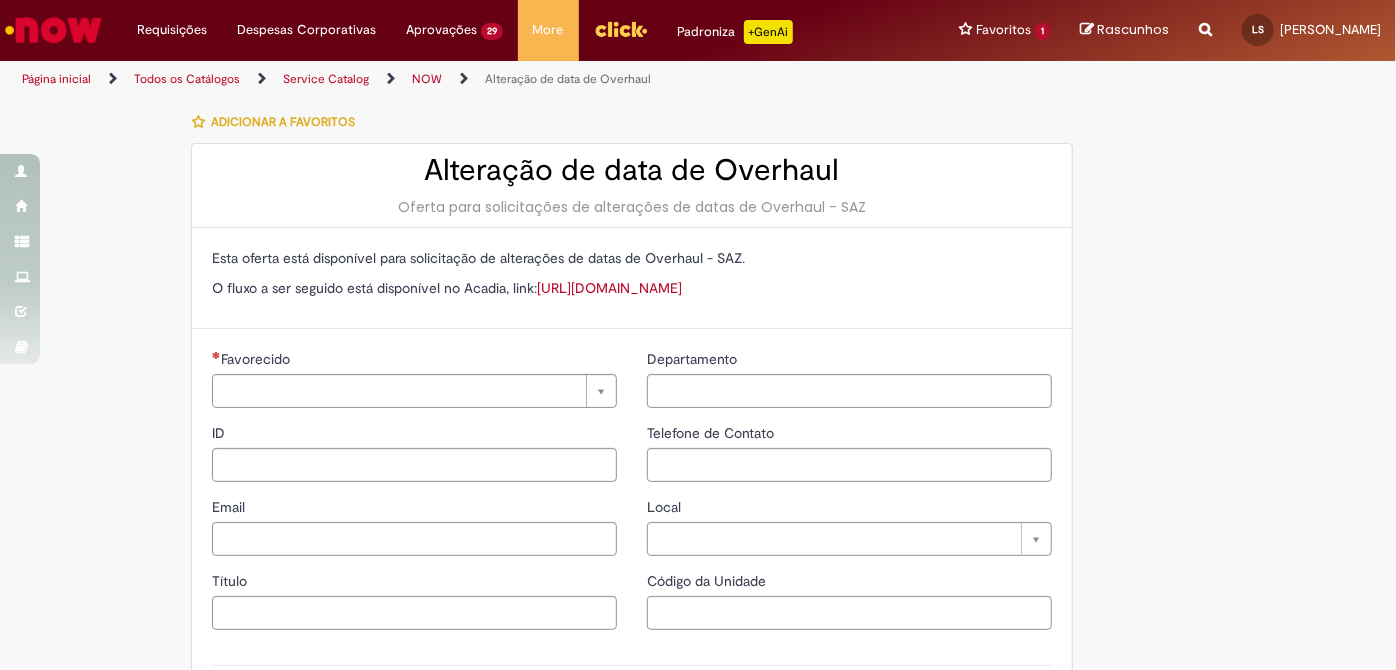 type on "********" 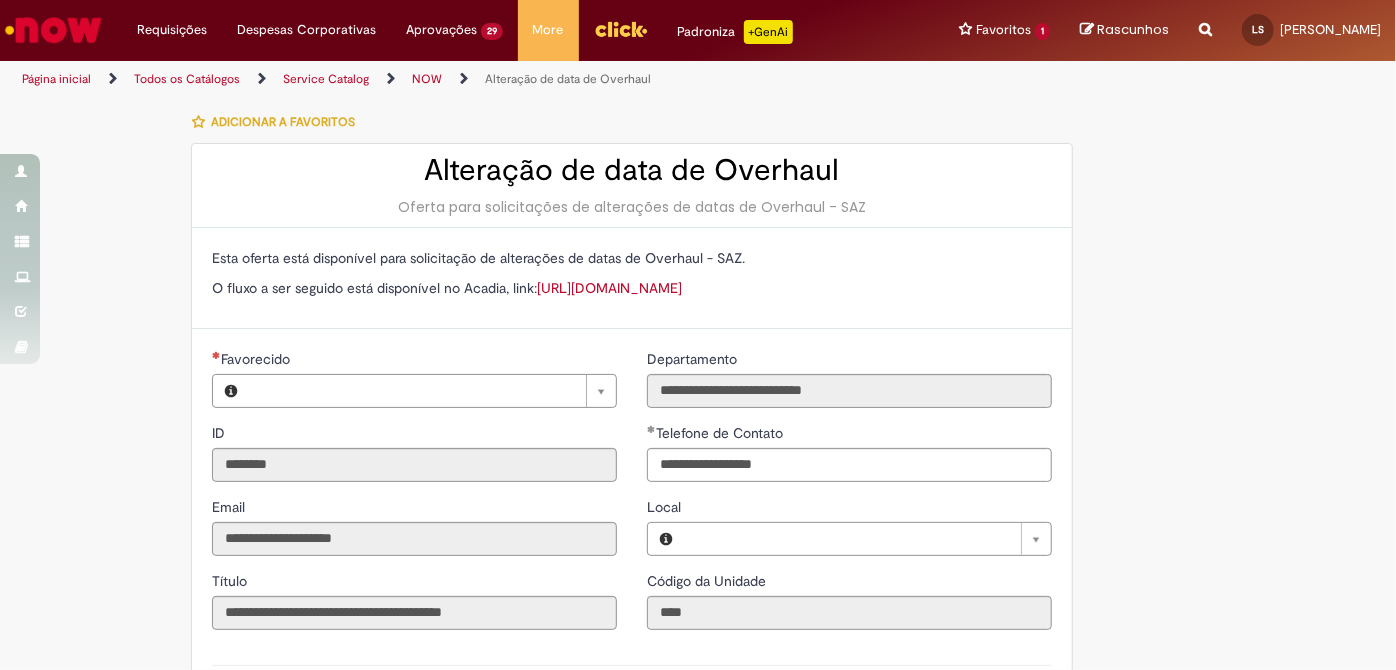 type on "**********" 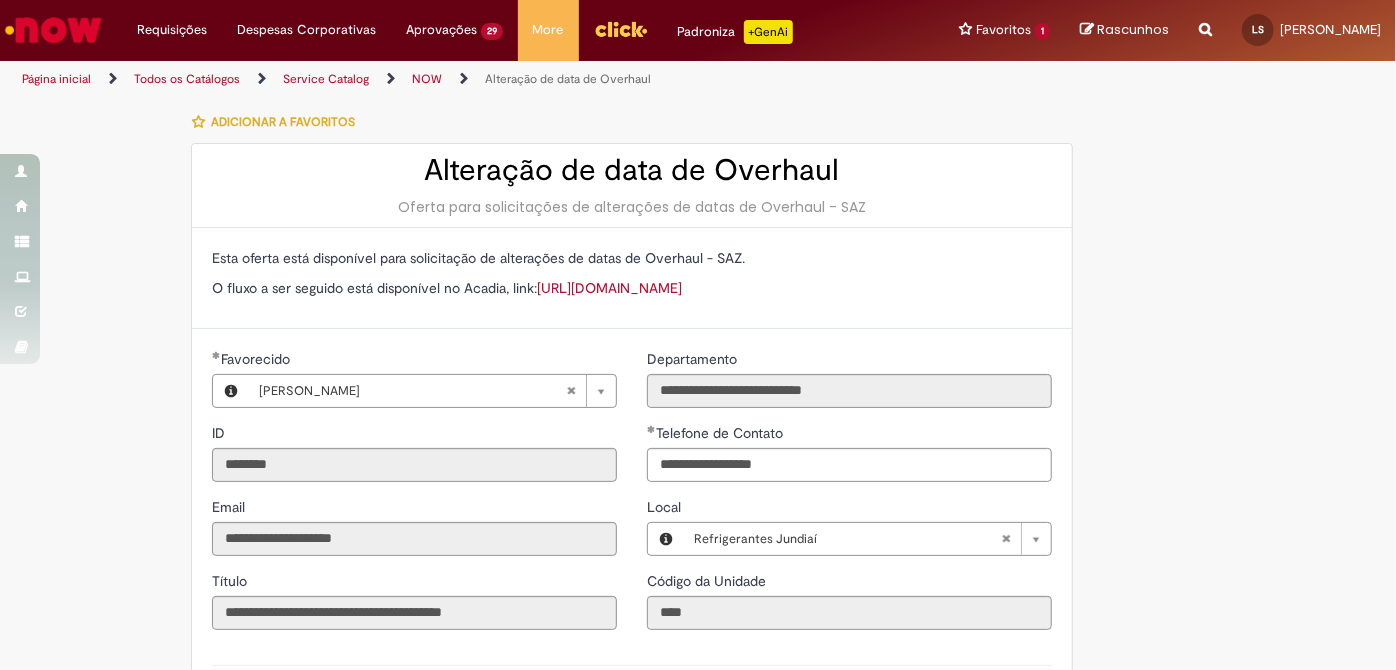 type on "**********" 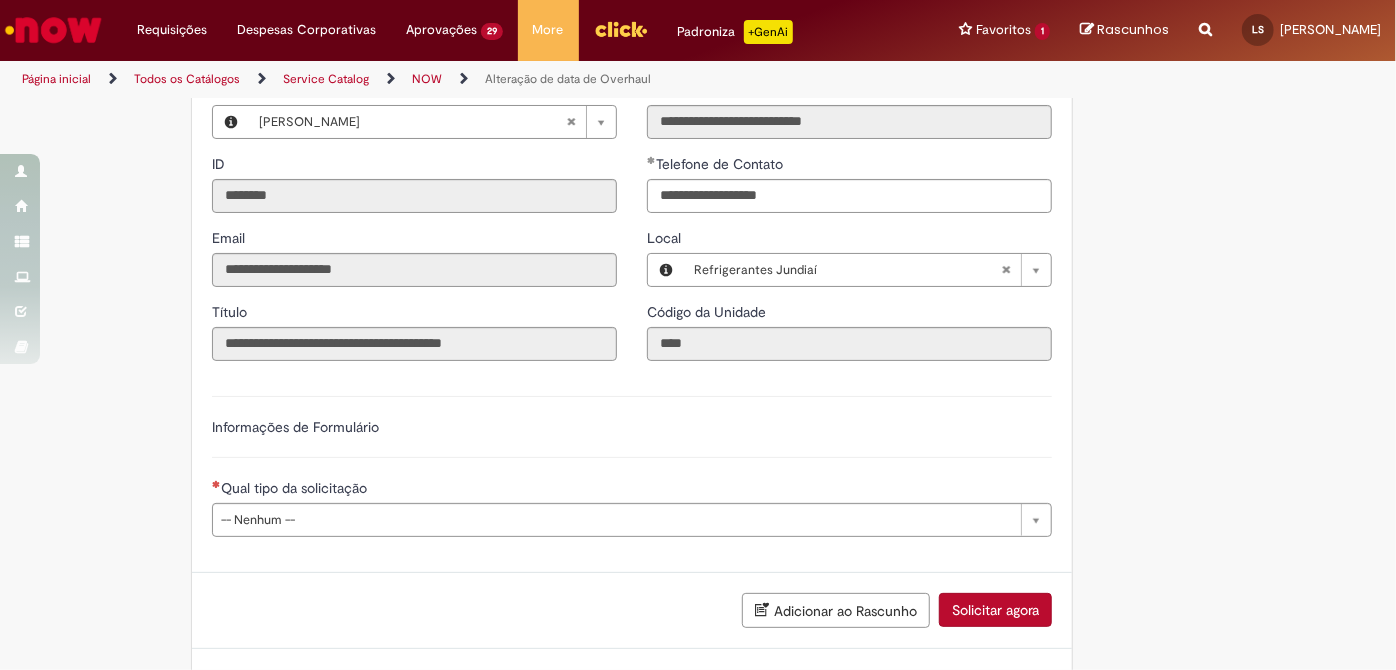 scroll, scrollTop: 272, scrollLeft: 0, axis: vertical 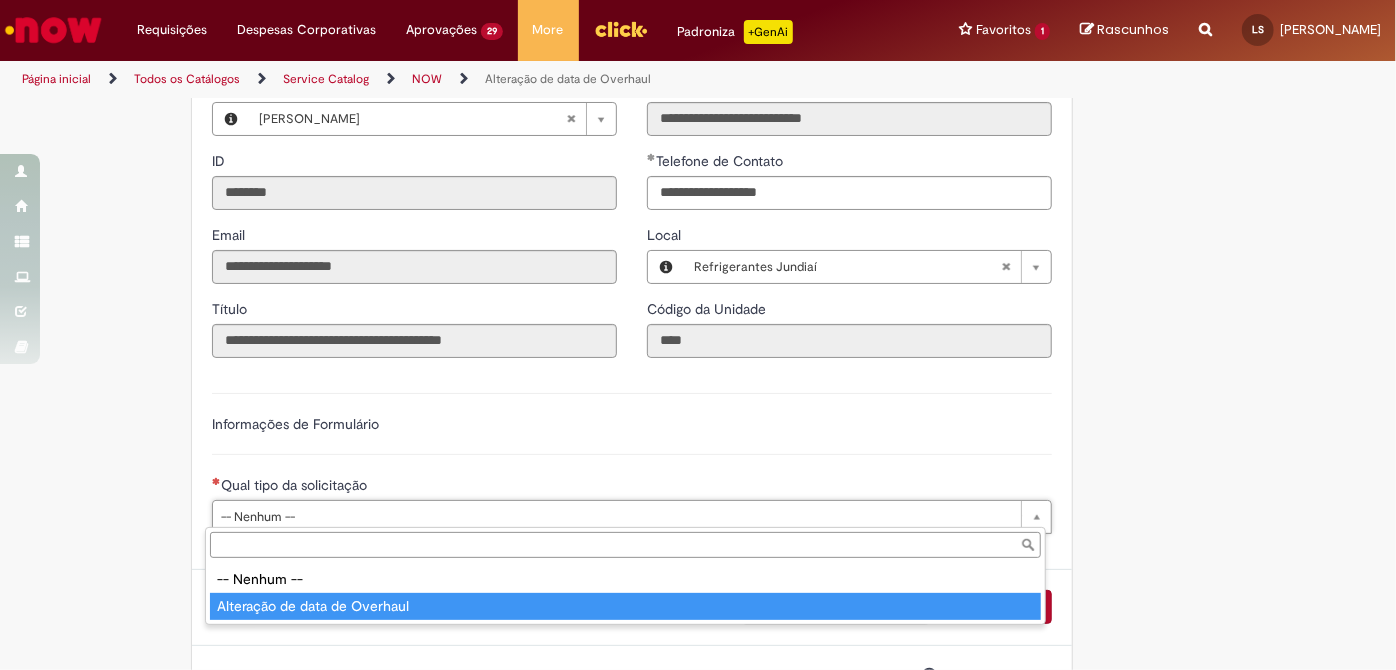 type on "**********" 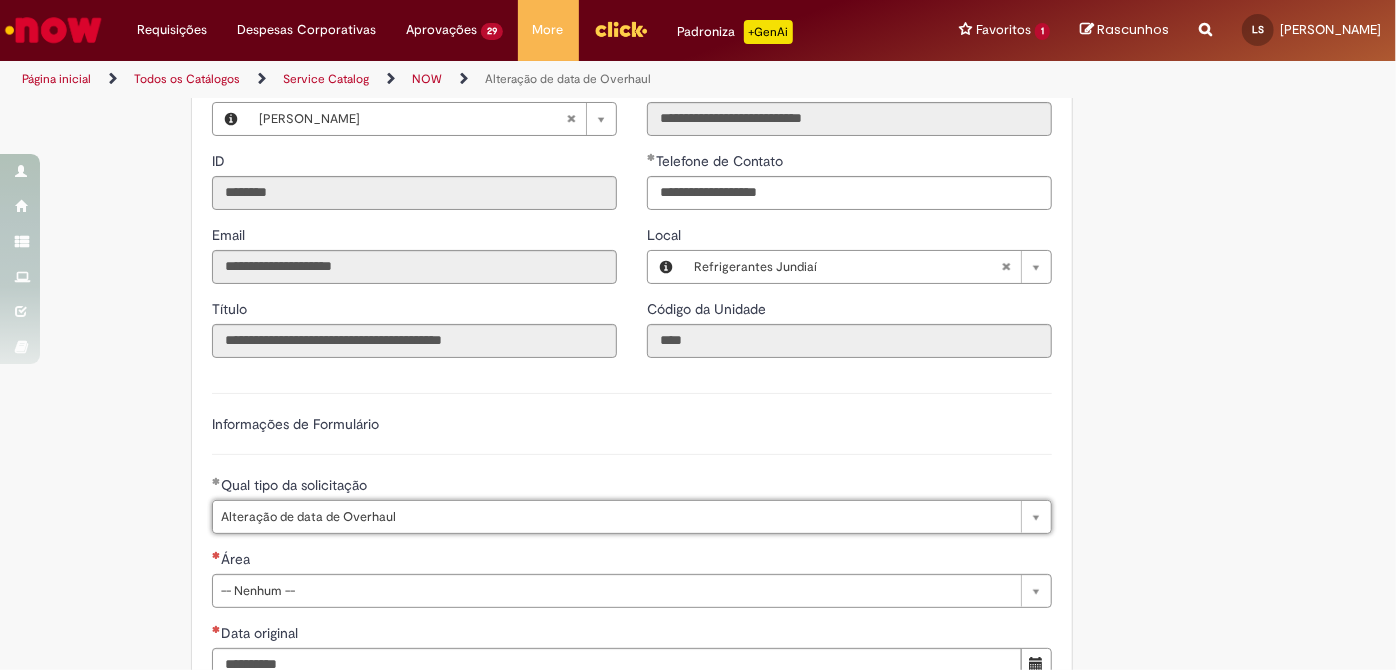 click on "Informações de Formulário" at bounding box center (632, 434) 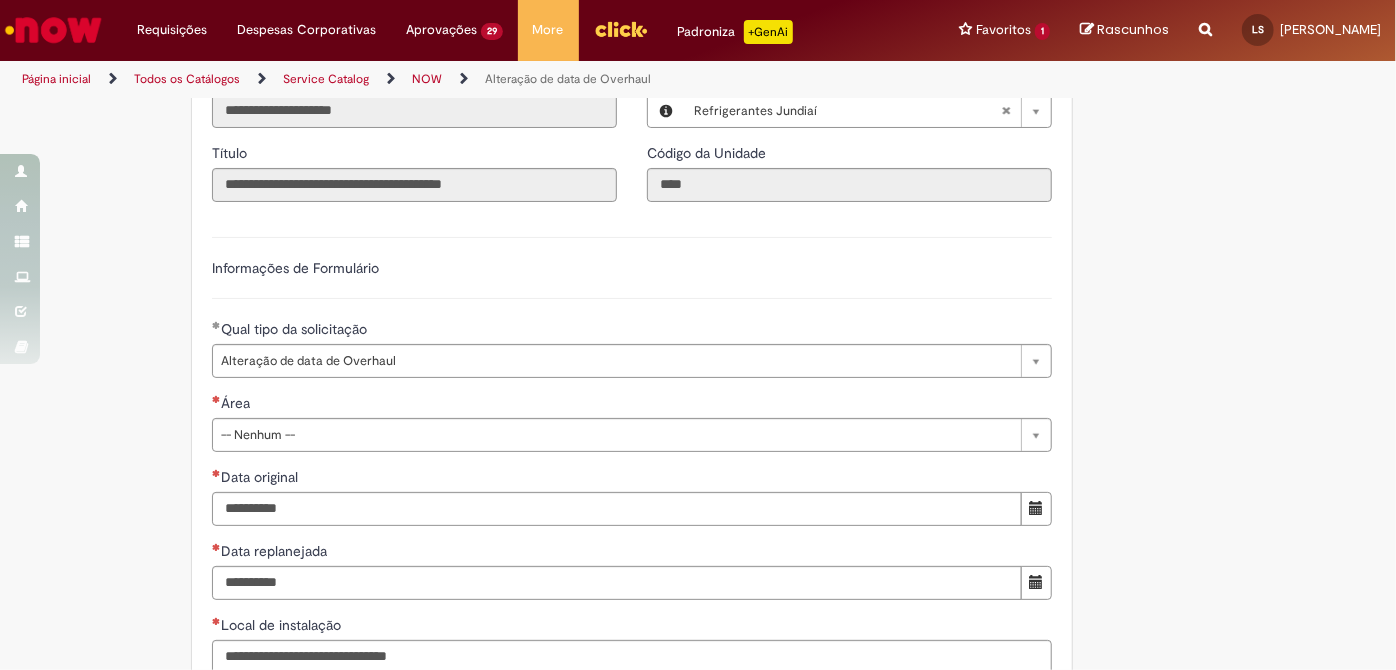 scroll, scrollTop: 454, scrollLeft: 0, axis: vertical 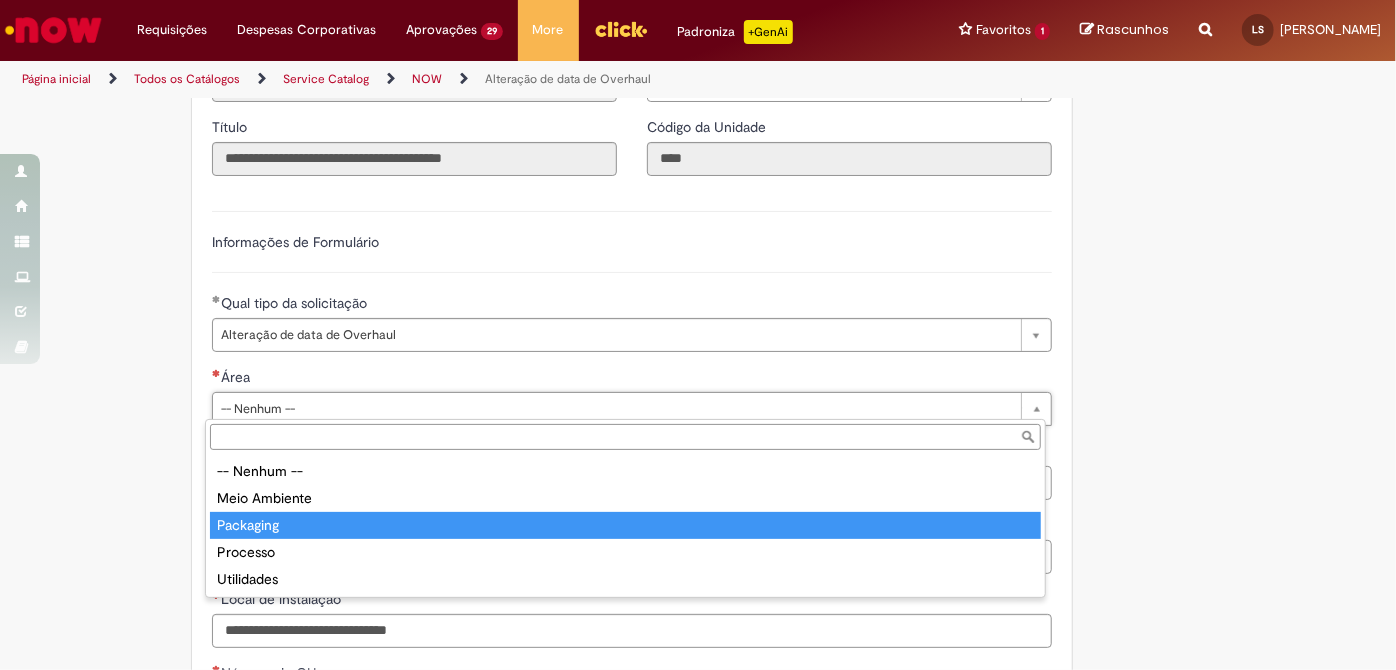 type on "*********" 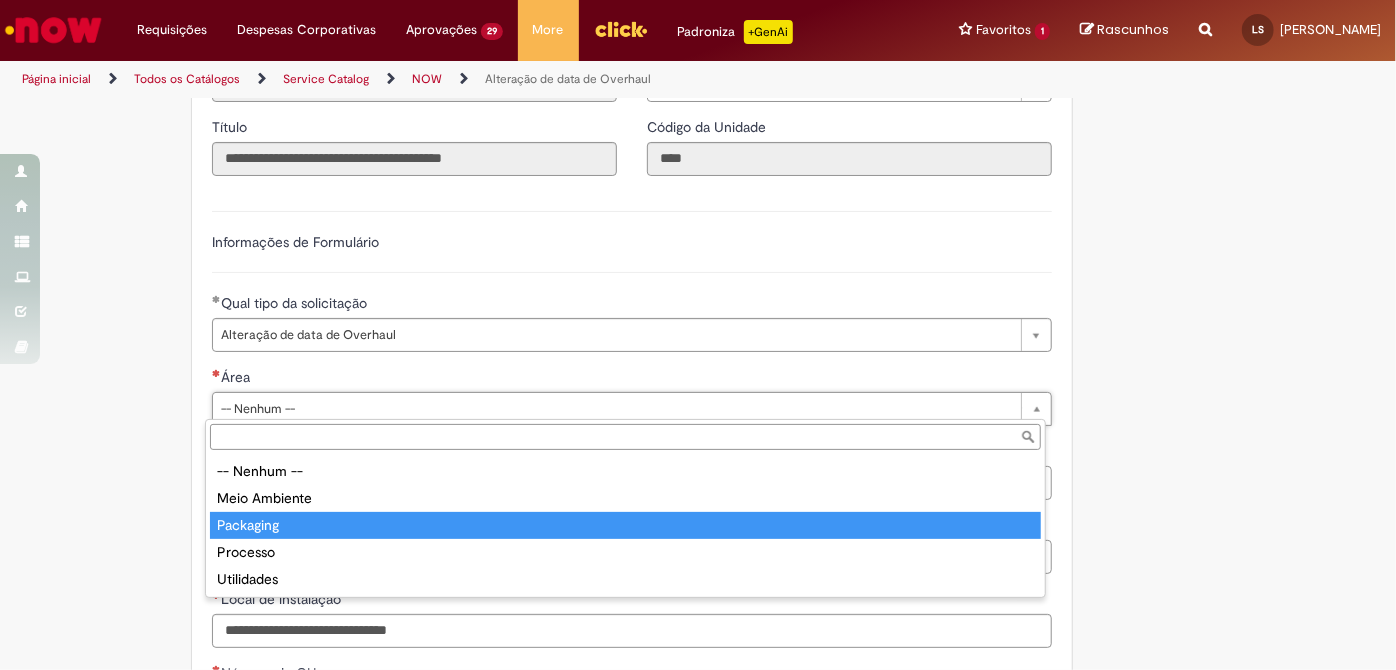 select on "*********" 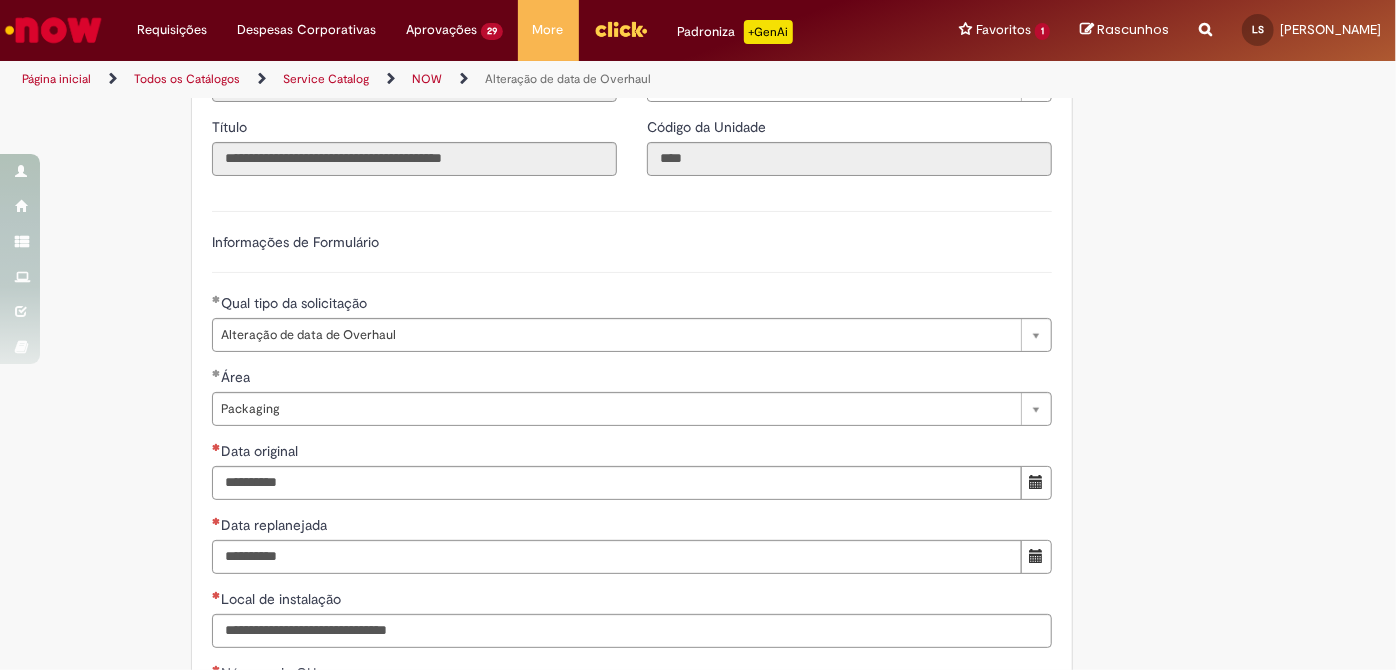 click on "Informações de Formulário" at bounding box center (632, 252) 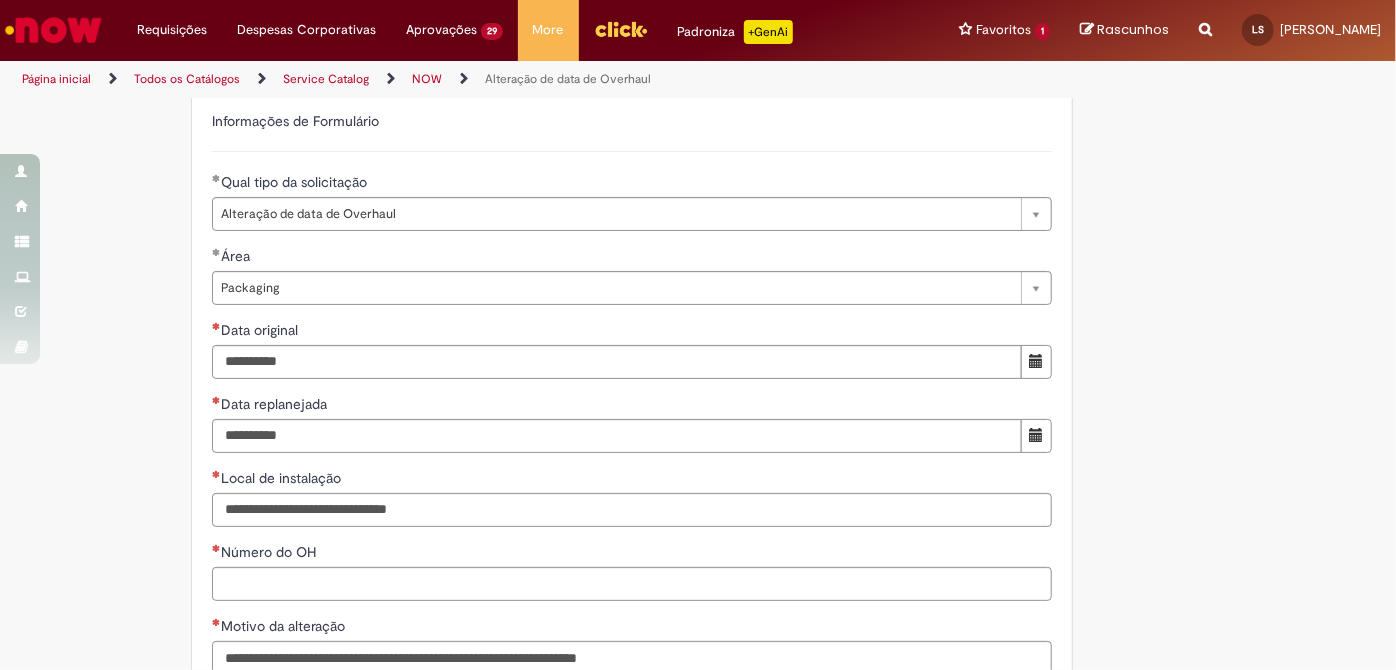 scroll, scrollTop: 576, scrollLeft: 0, axis: vertical 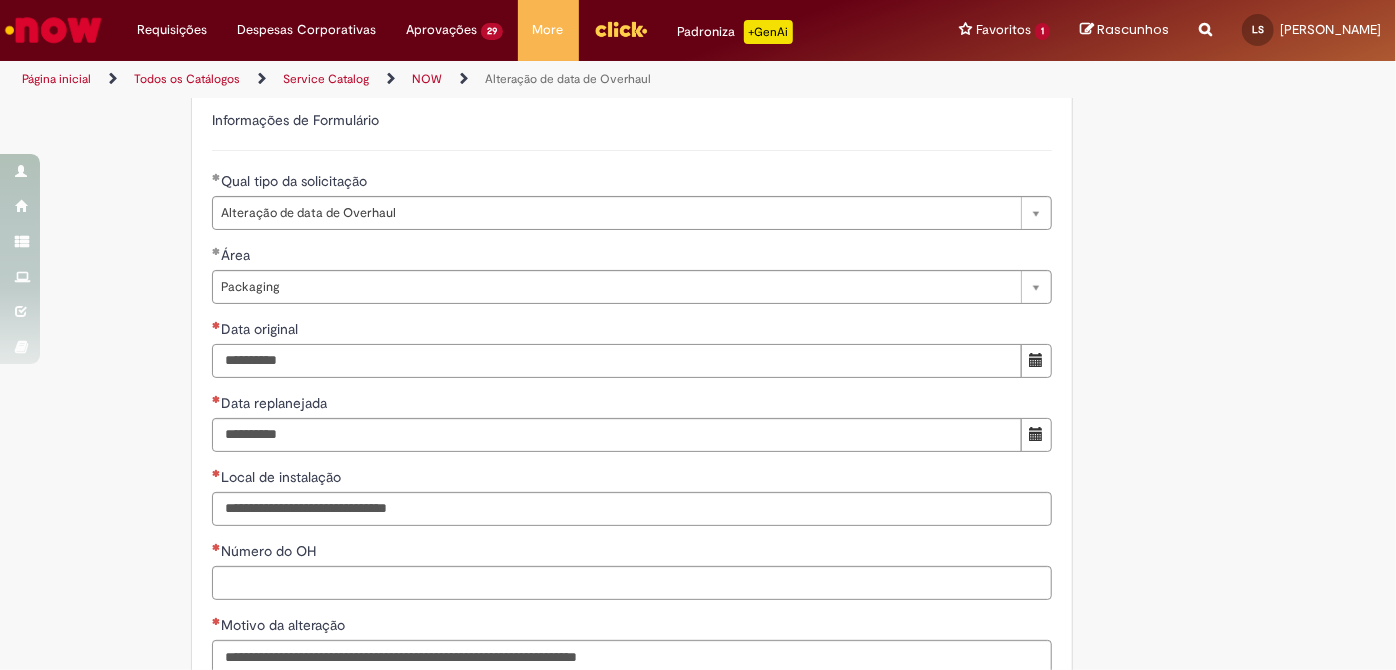 click on "Data original" at bounding box center (617, 361) 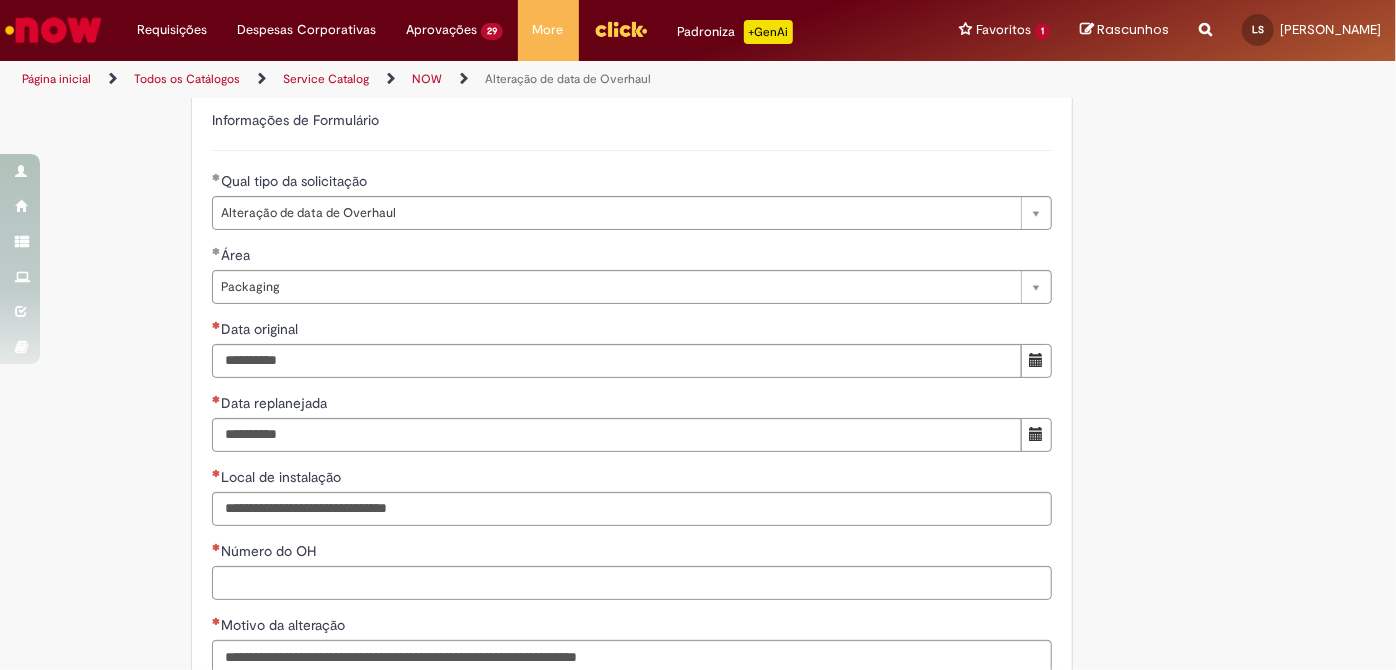 type 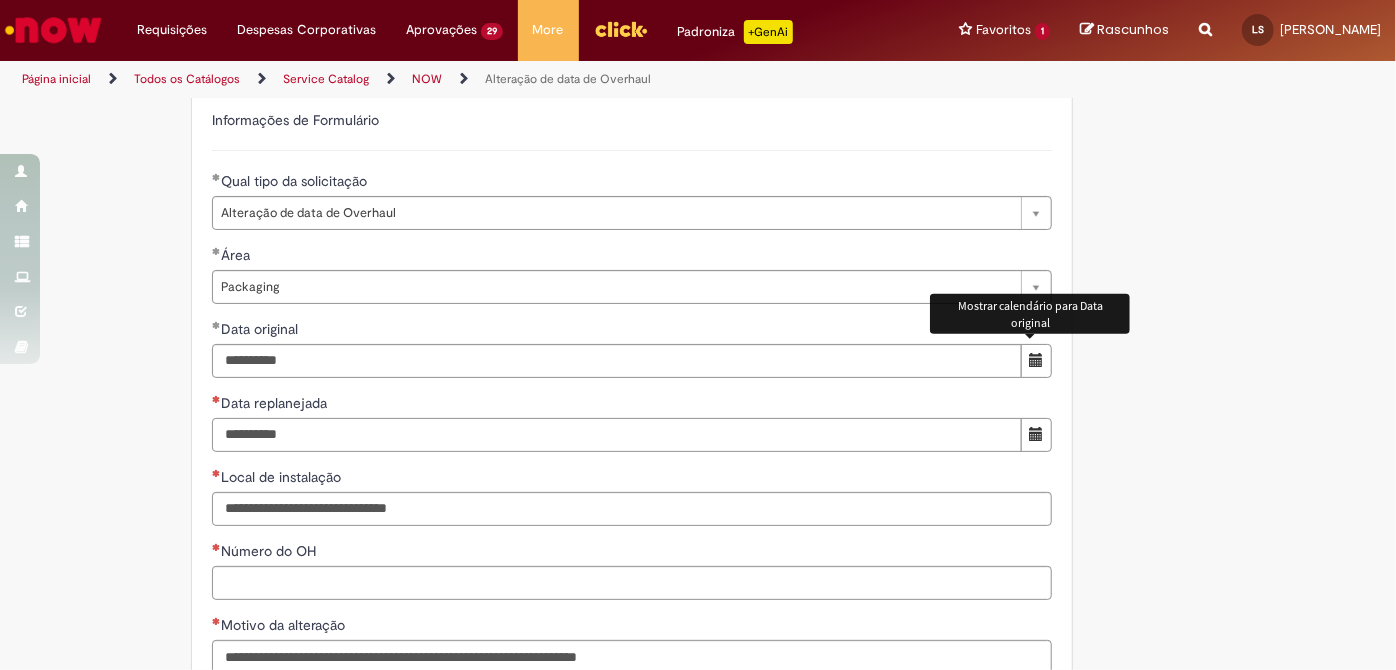 click on "Data replanejada" at bounding box center (617, 435) 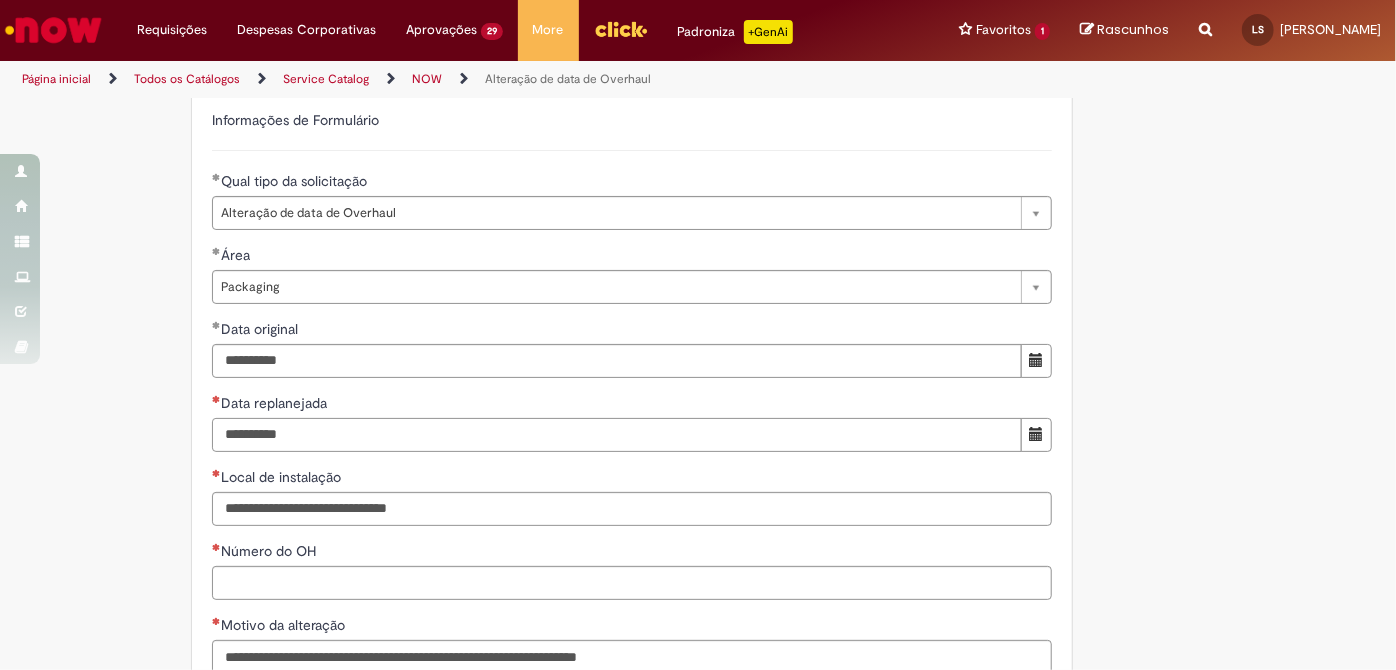 type on "**********" 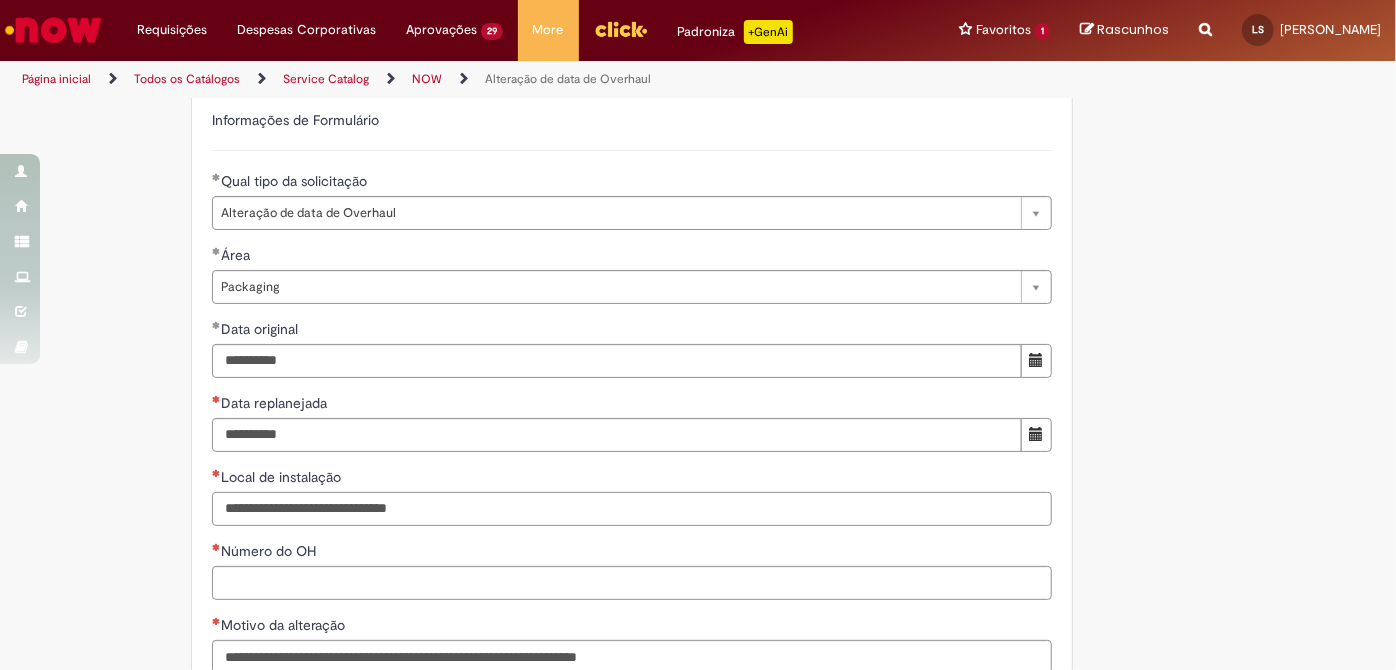 click on "Local de instalação" at bounding box center (632, 509) 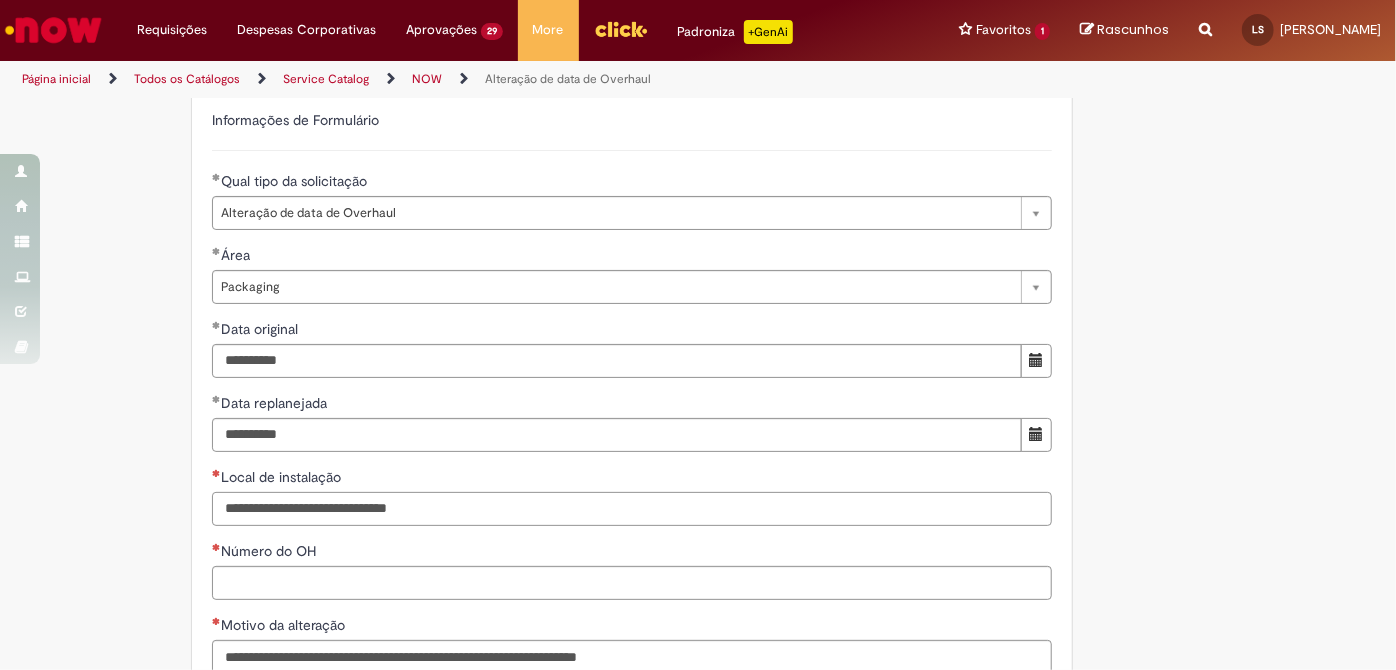 paste on "********" 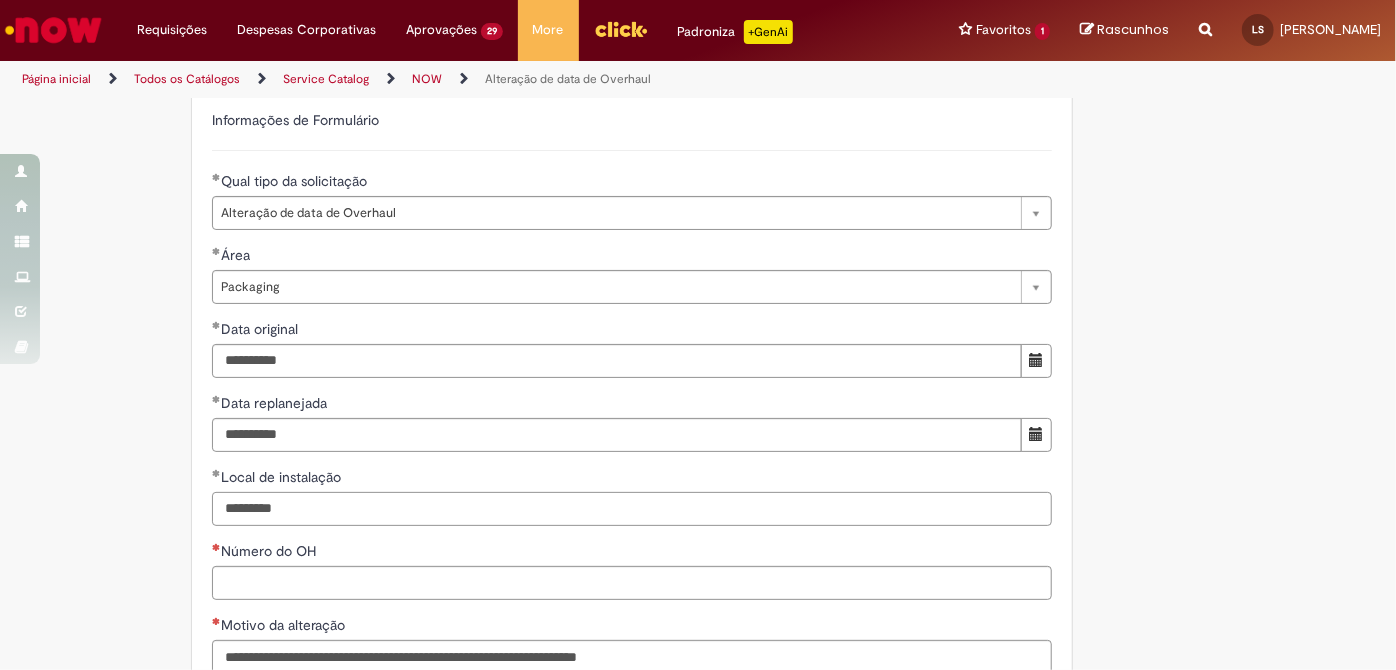 type on "********" 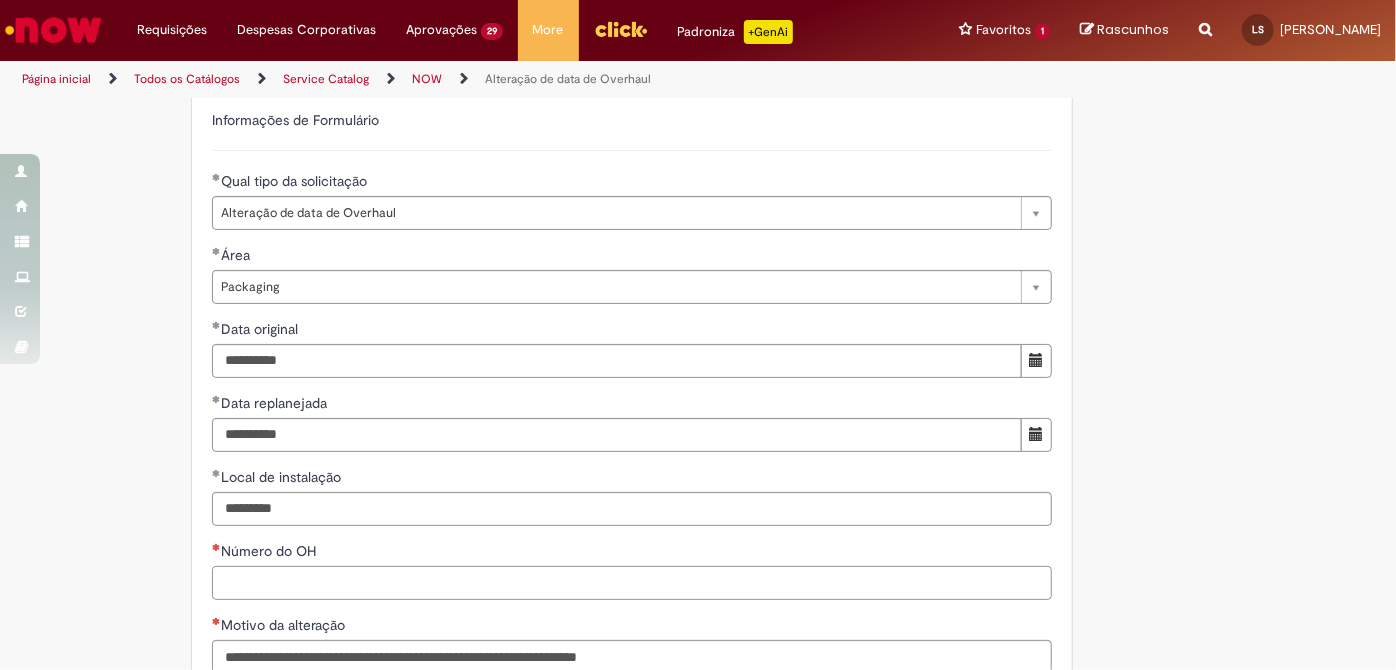 click on "Número do OH" at bounding box center (632, 583) 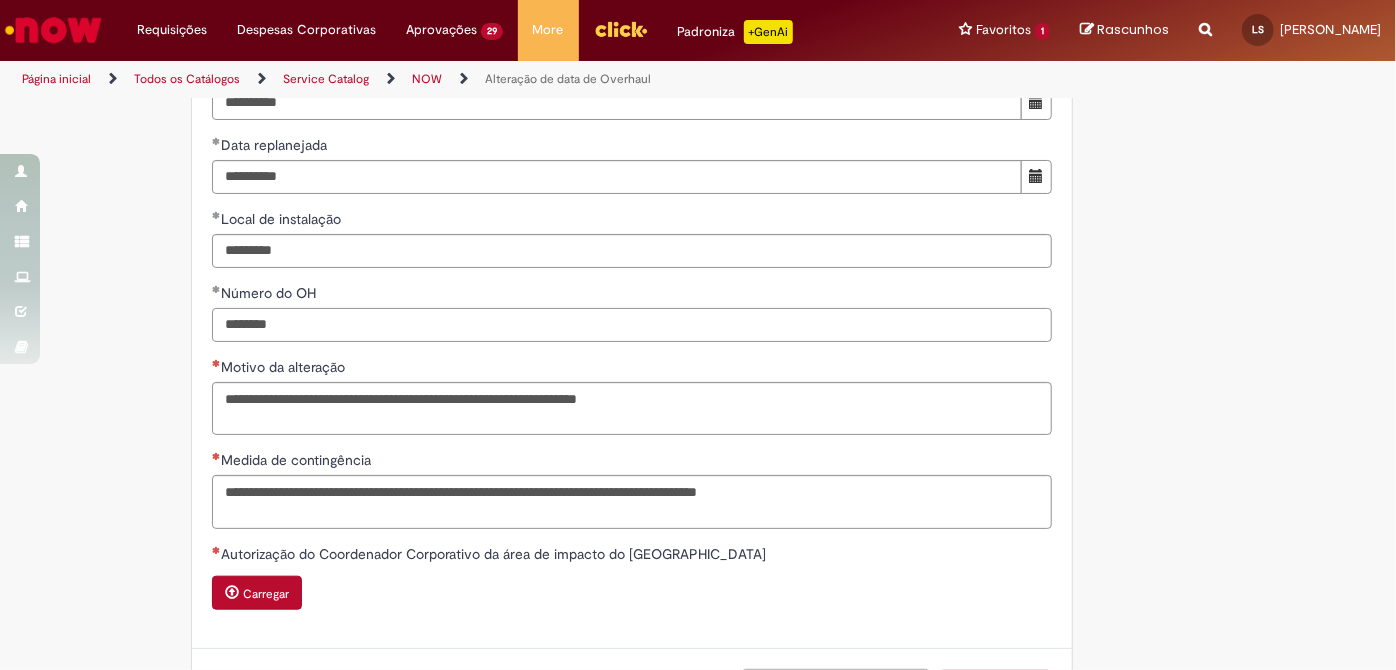 scroll, scrollTop: 848, scrollLeft: 0, axis: vertical 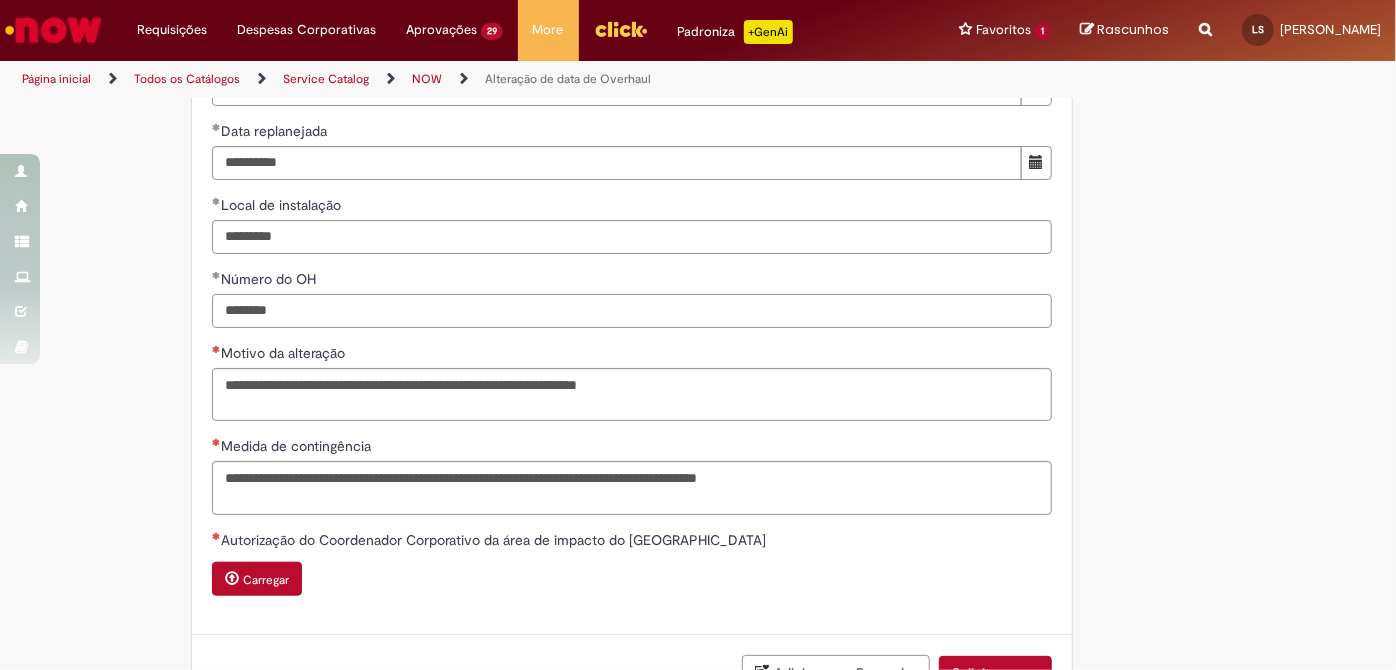type on "********" 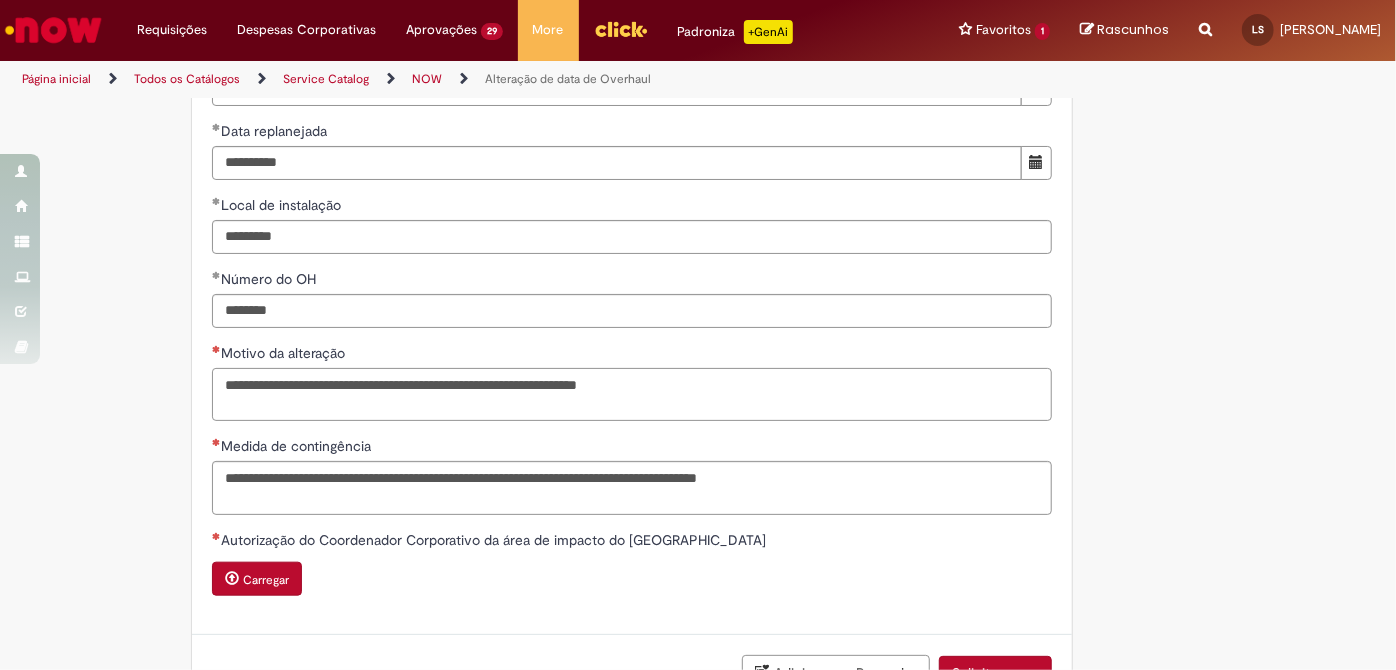 click on "Motivo da alteração" at bounding box center (632, 394) 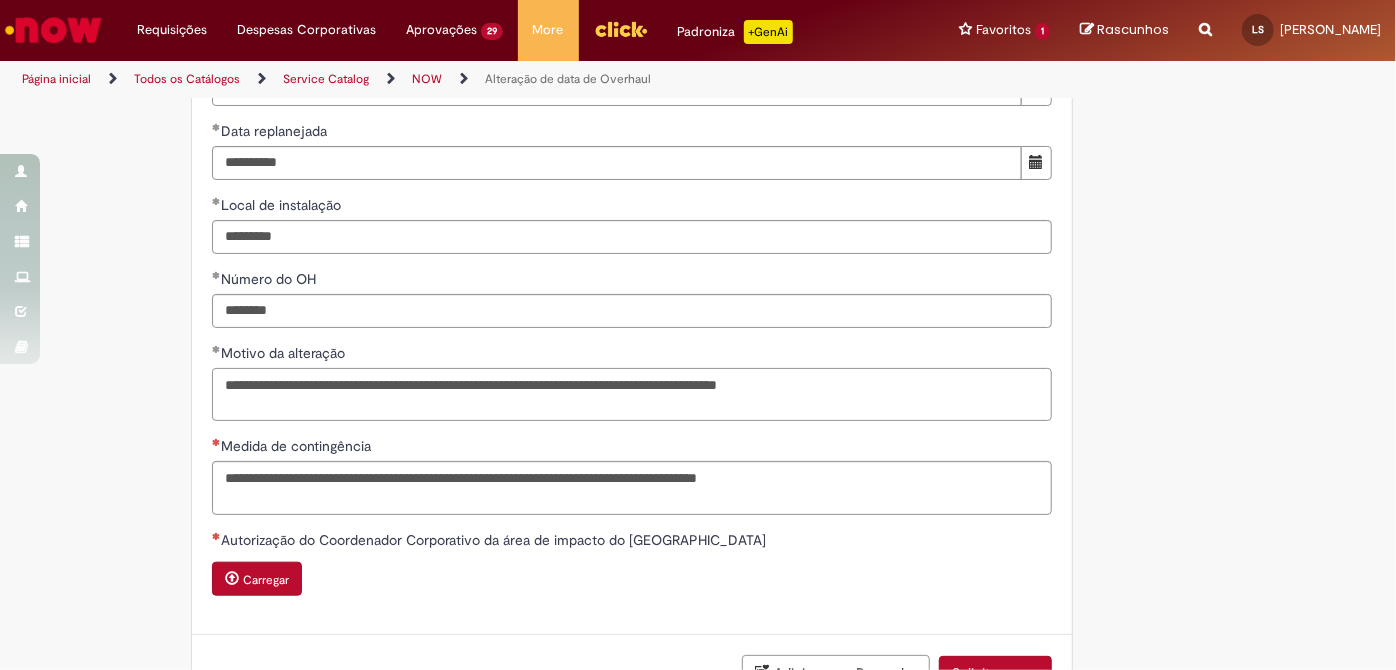 type on "**********" 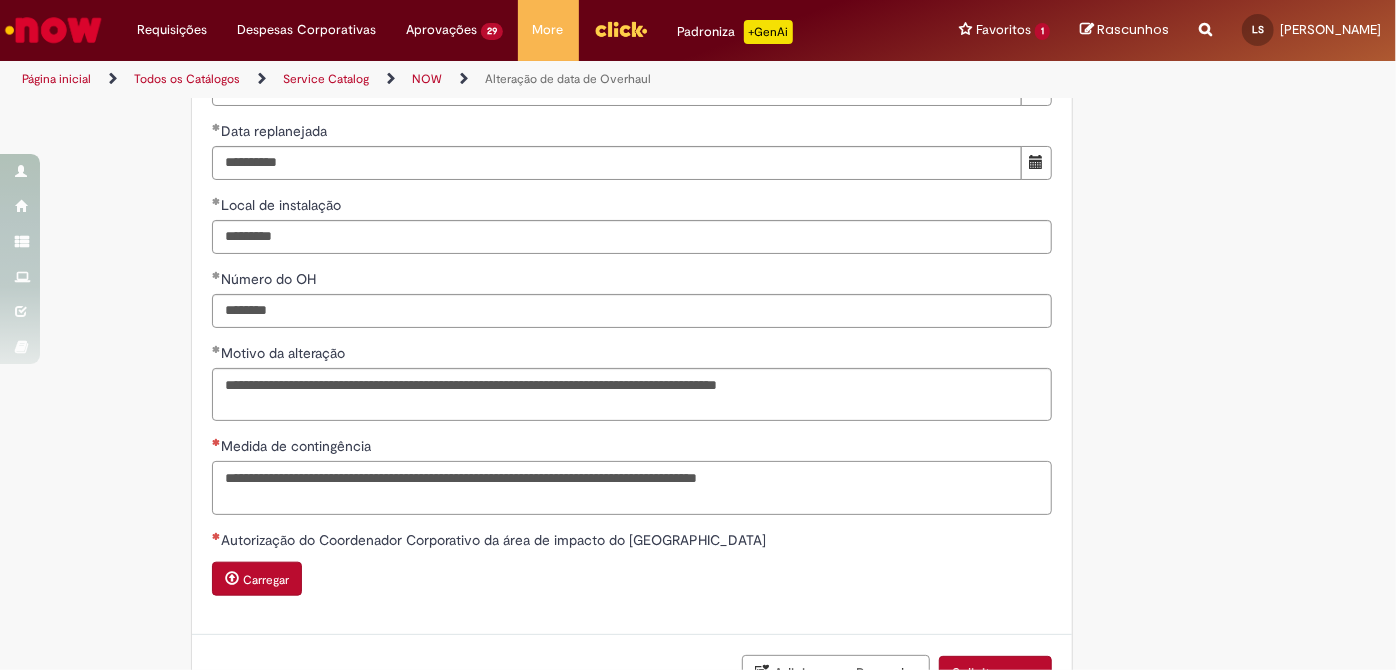 click on "Medida de contingência" at bounding box center (632, 487) 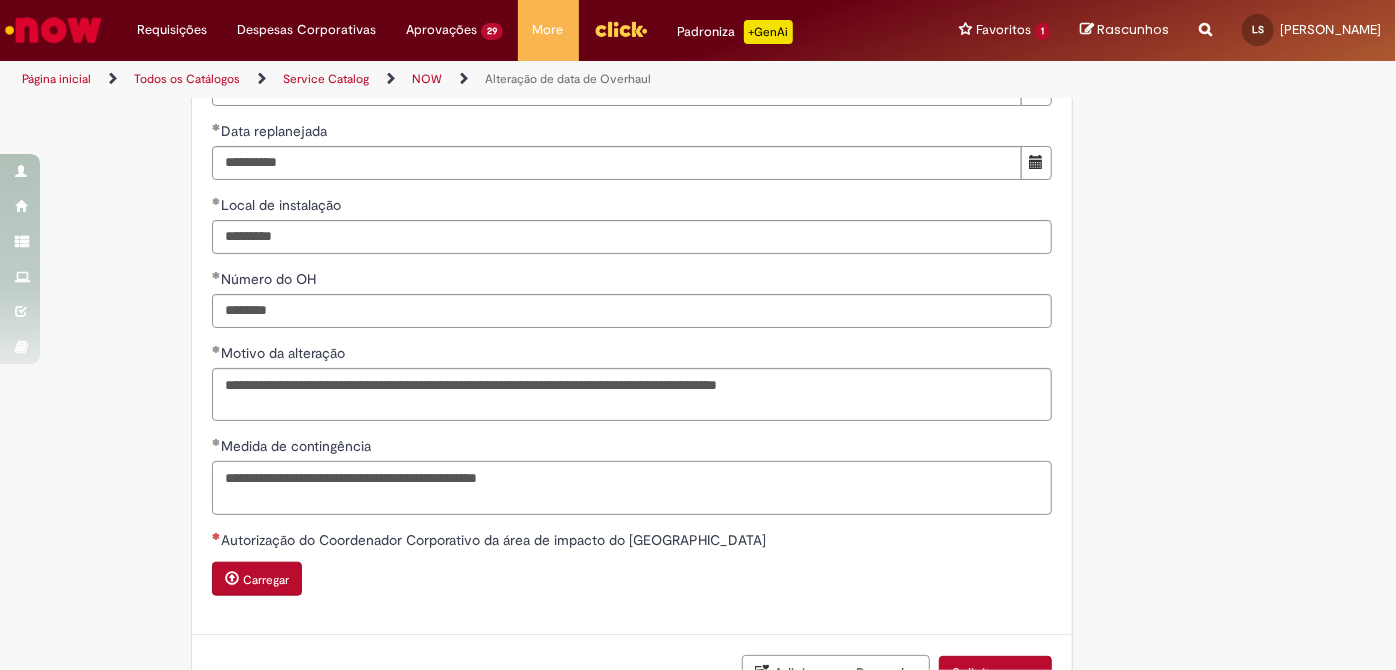 type on "**********" 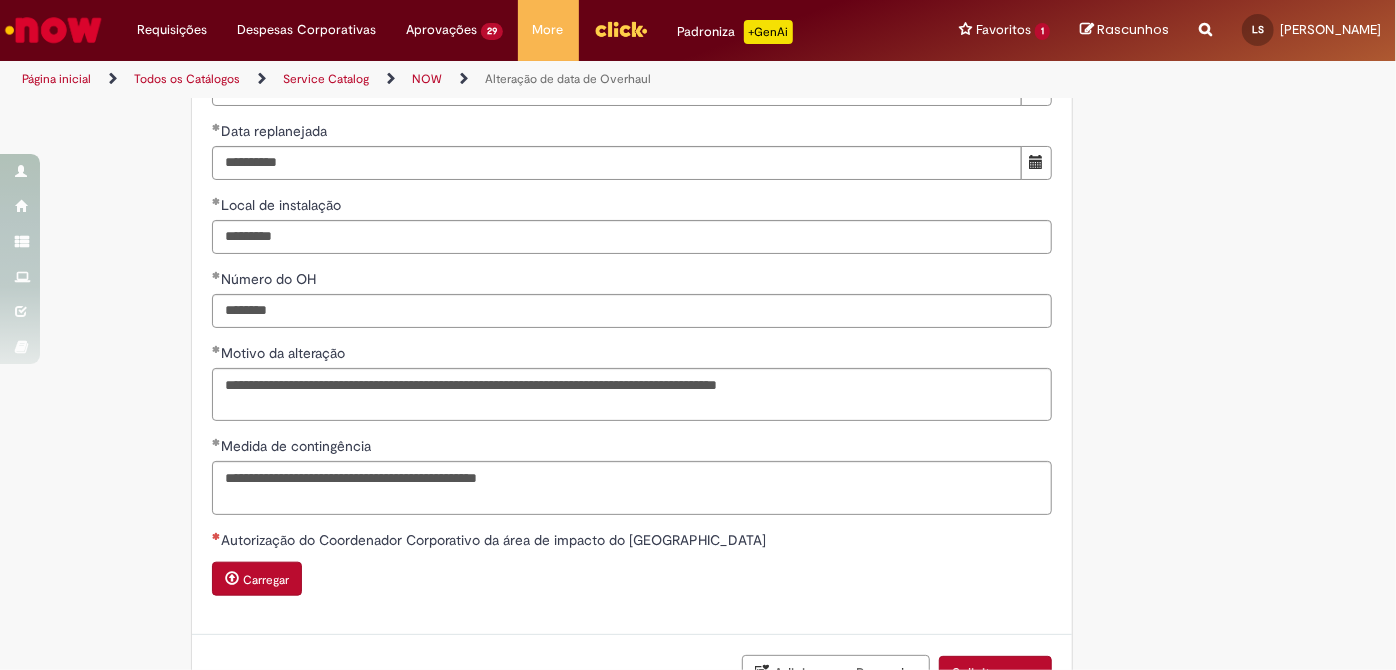 click on "Carregar" at bounding box center (257, 579) 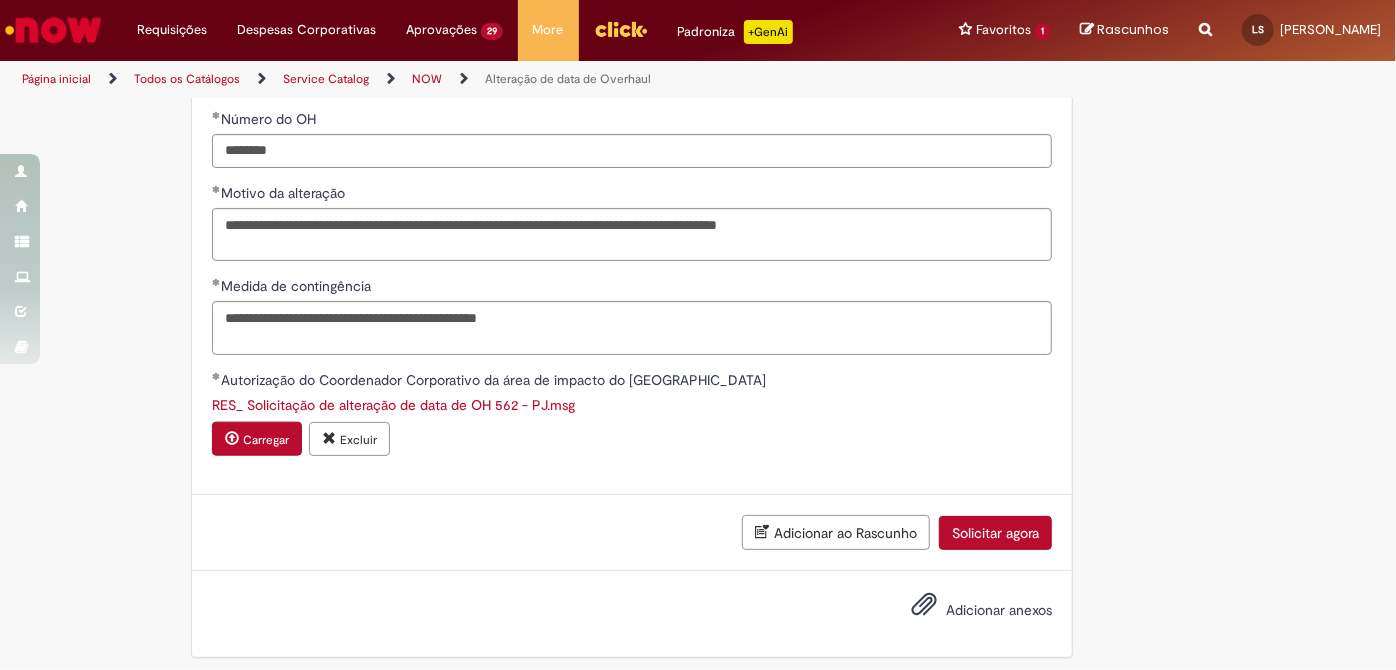 scroll, scrollTop: 1013, scrollLeft: 0, axis: vertical 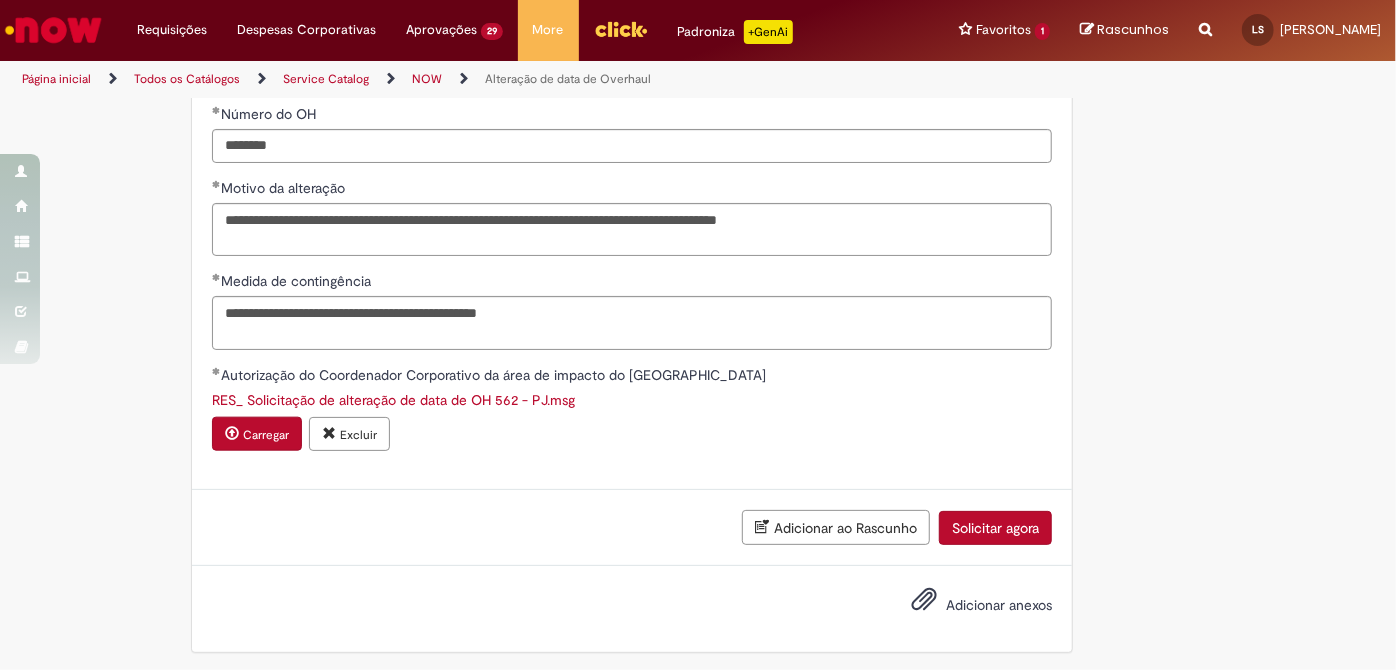 click on "Solicitar agora" at bounding box center (995, 528) 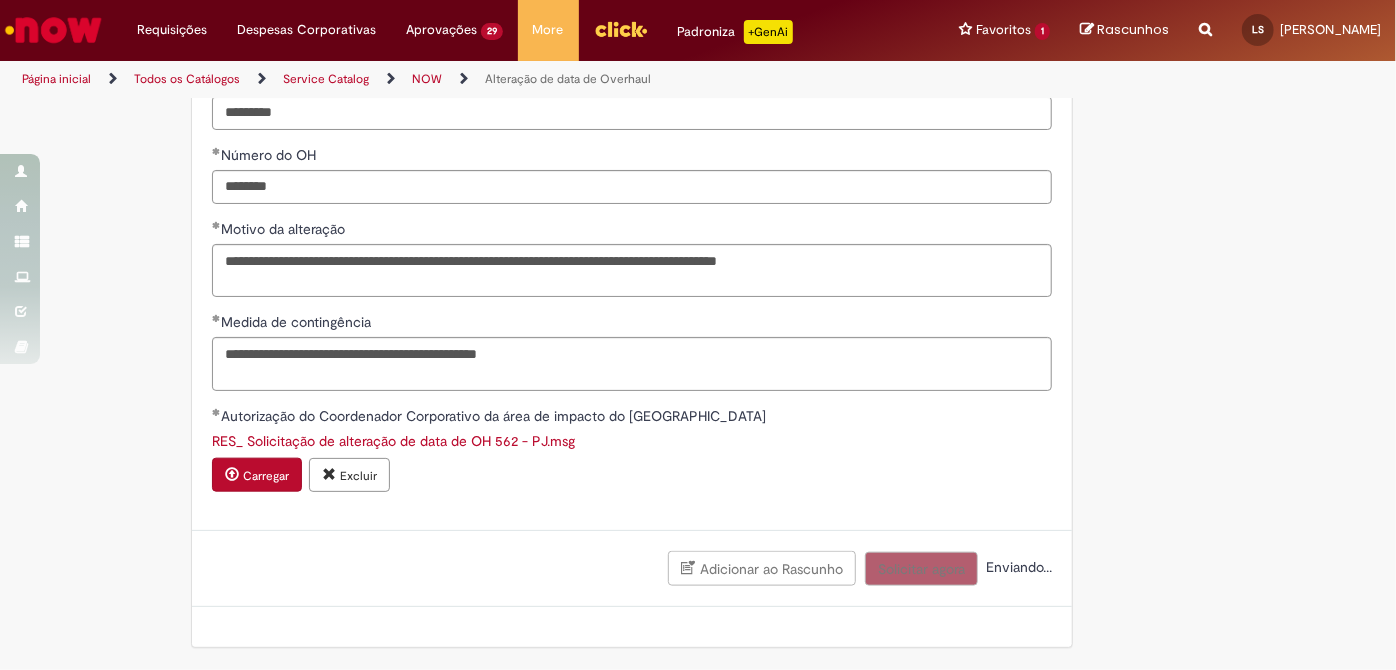 scroll, scrollTop: 967, scrollLeft: 0, axis: vertical 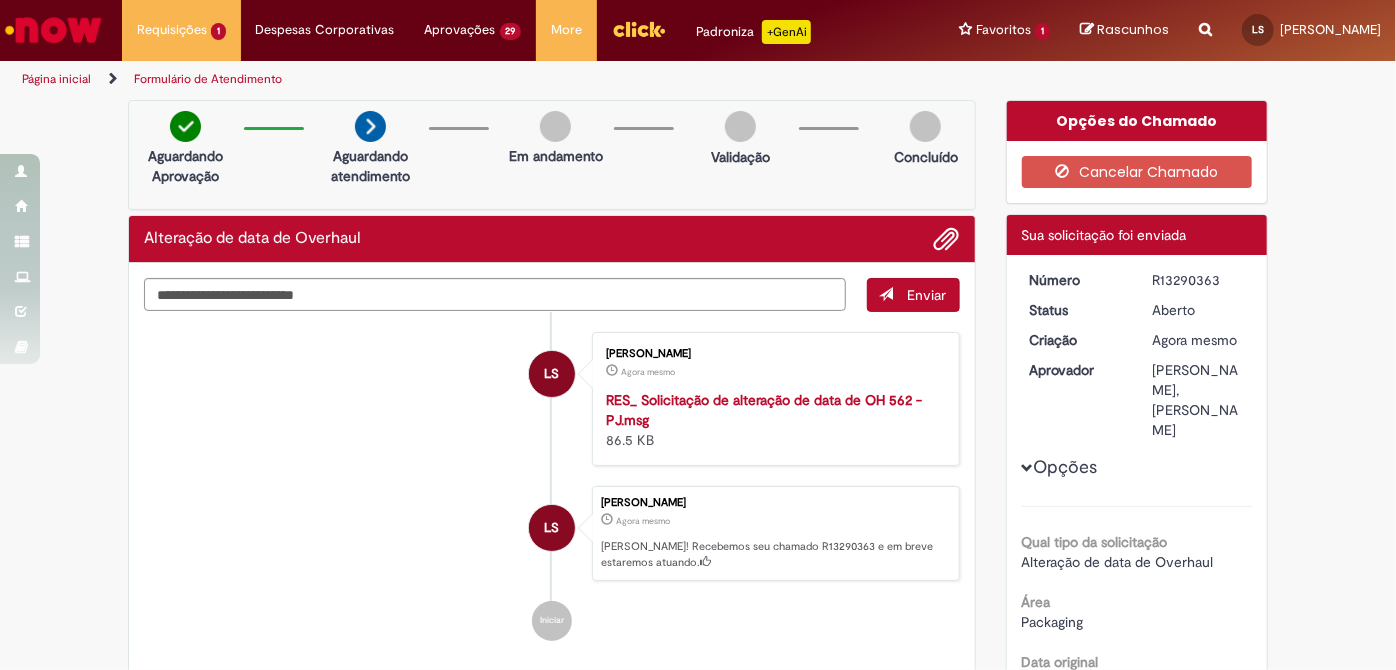 drag, startPoint x: 1141, startPoint y: 275, endPoint x: 1219, endPoint y: 280, distance: 78.160095 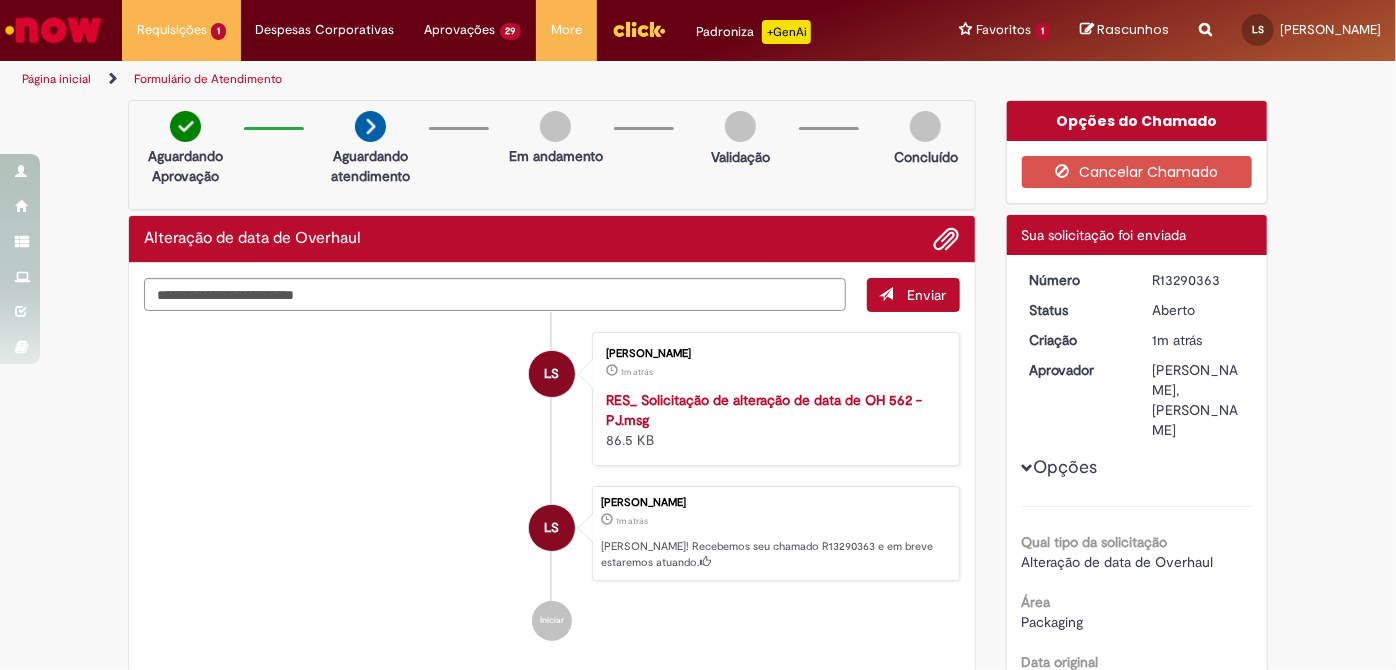 click on "Página inicial" at bounding box center (56, 79) 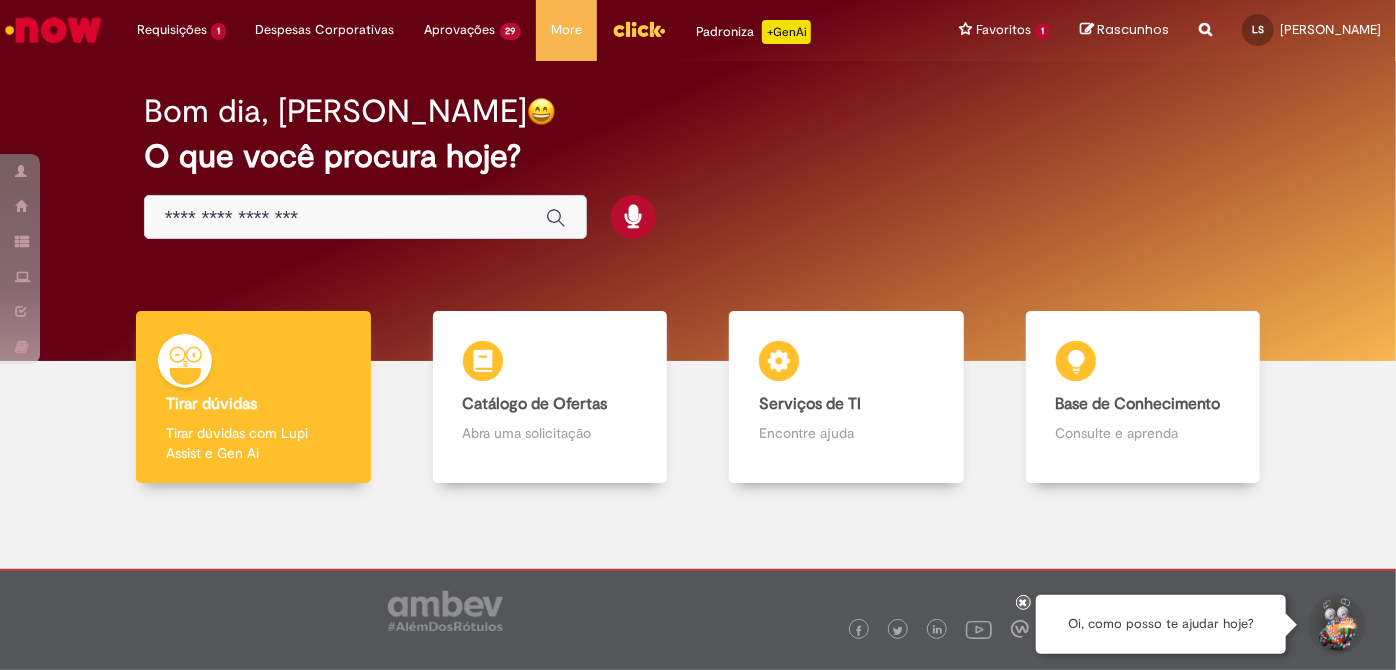 click at bounding box center (345, 218) 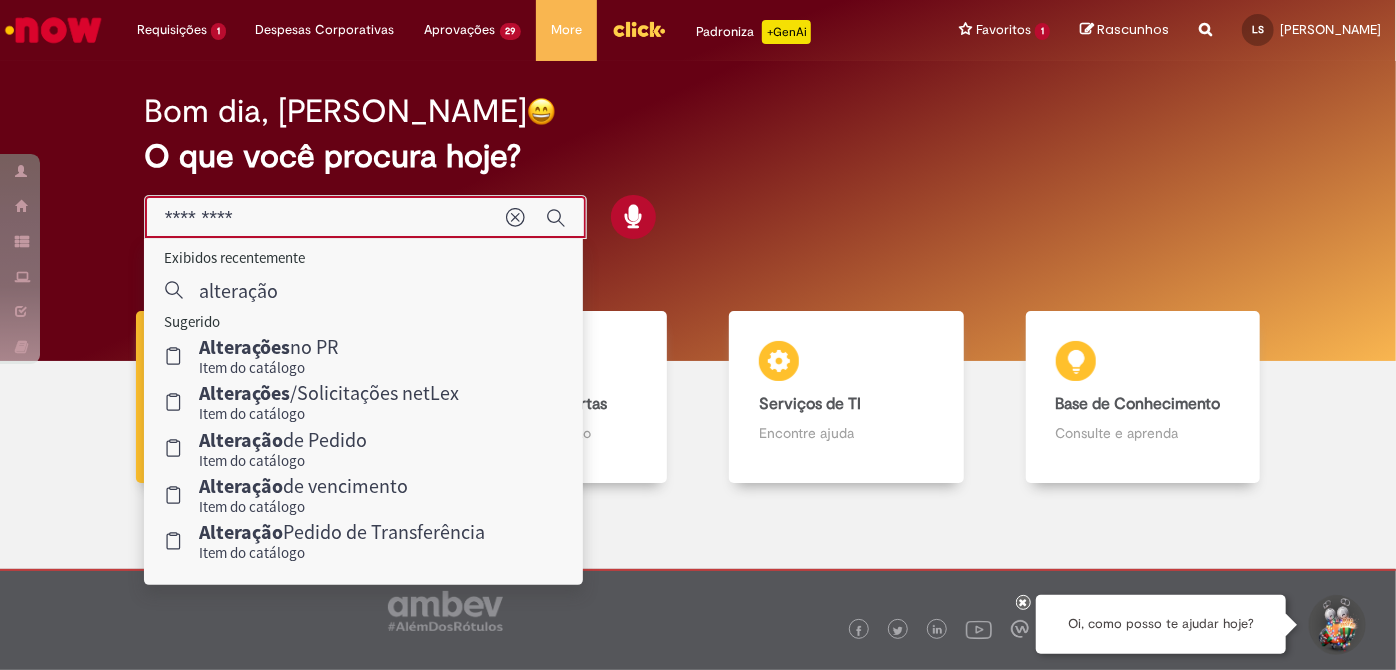 type on "**********" 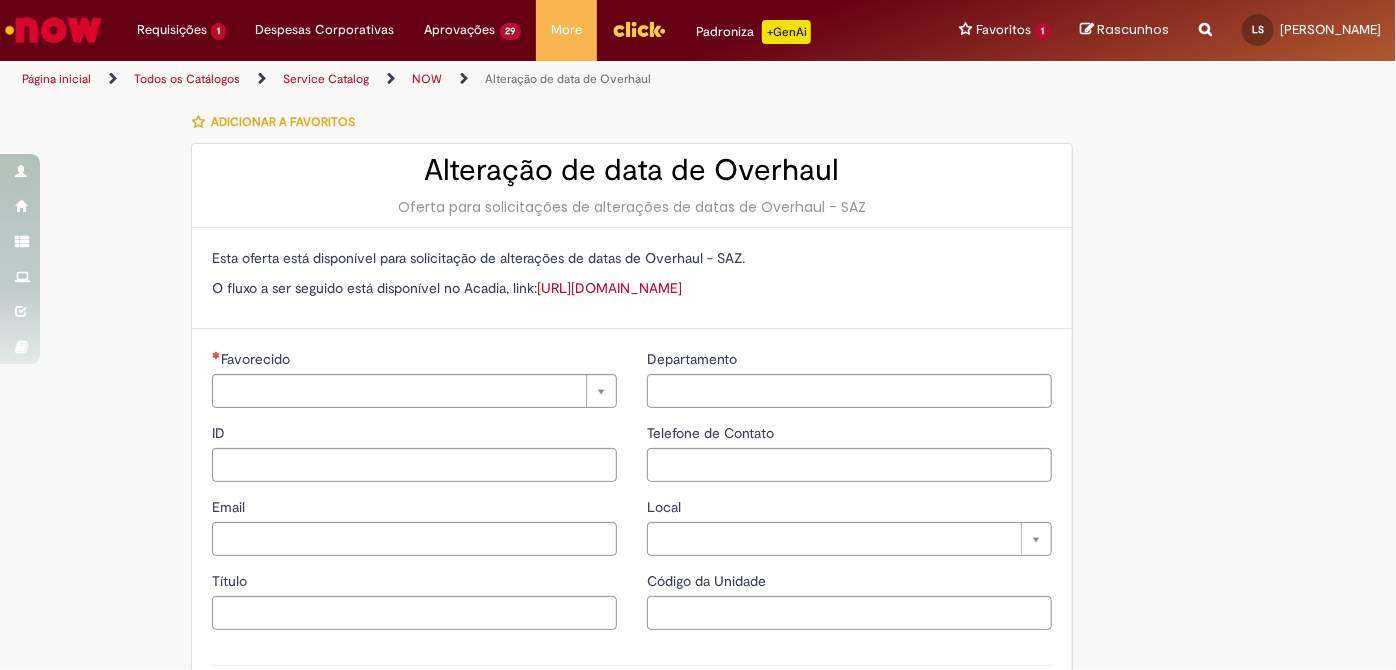 type on "********" 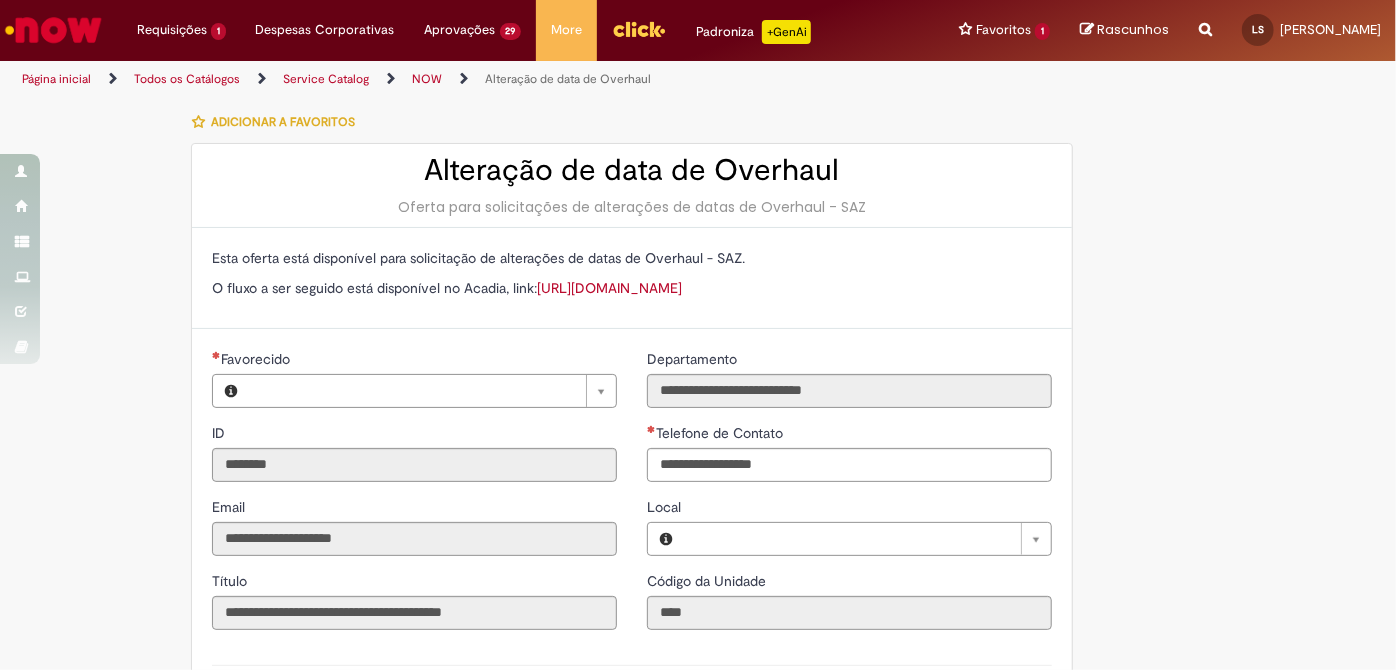 type on "**********" 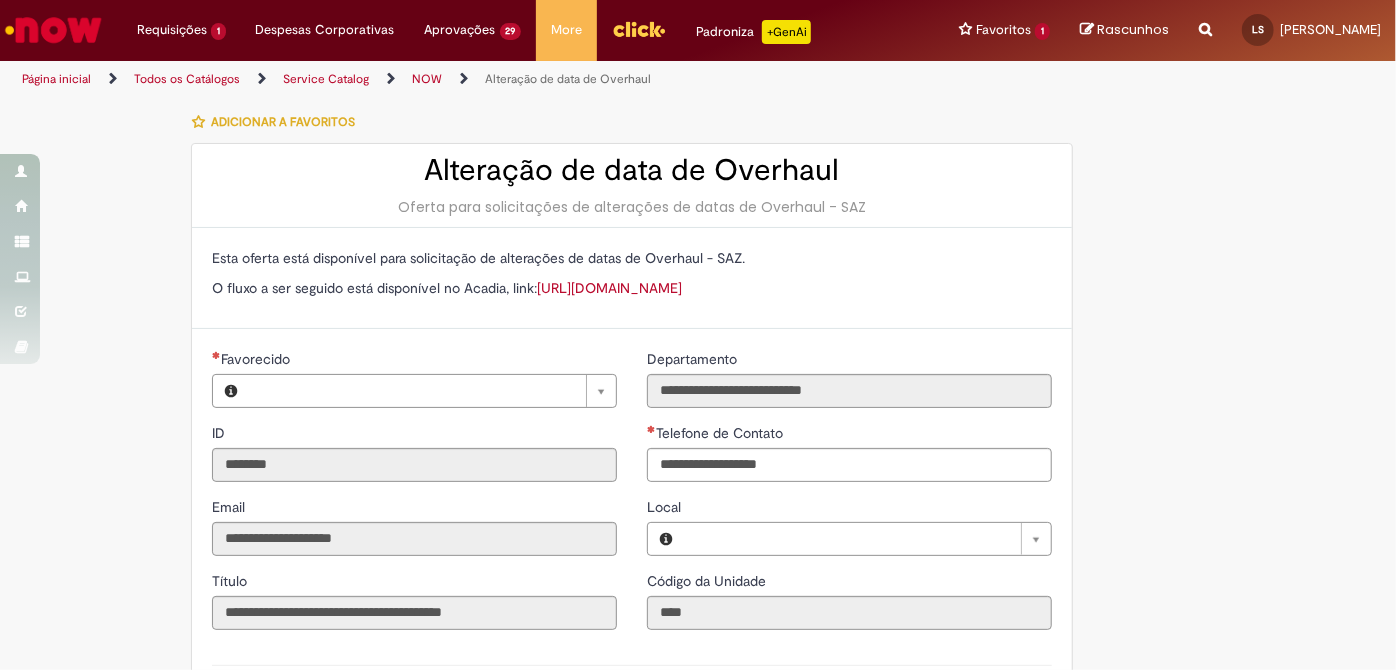 type on "**********" 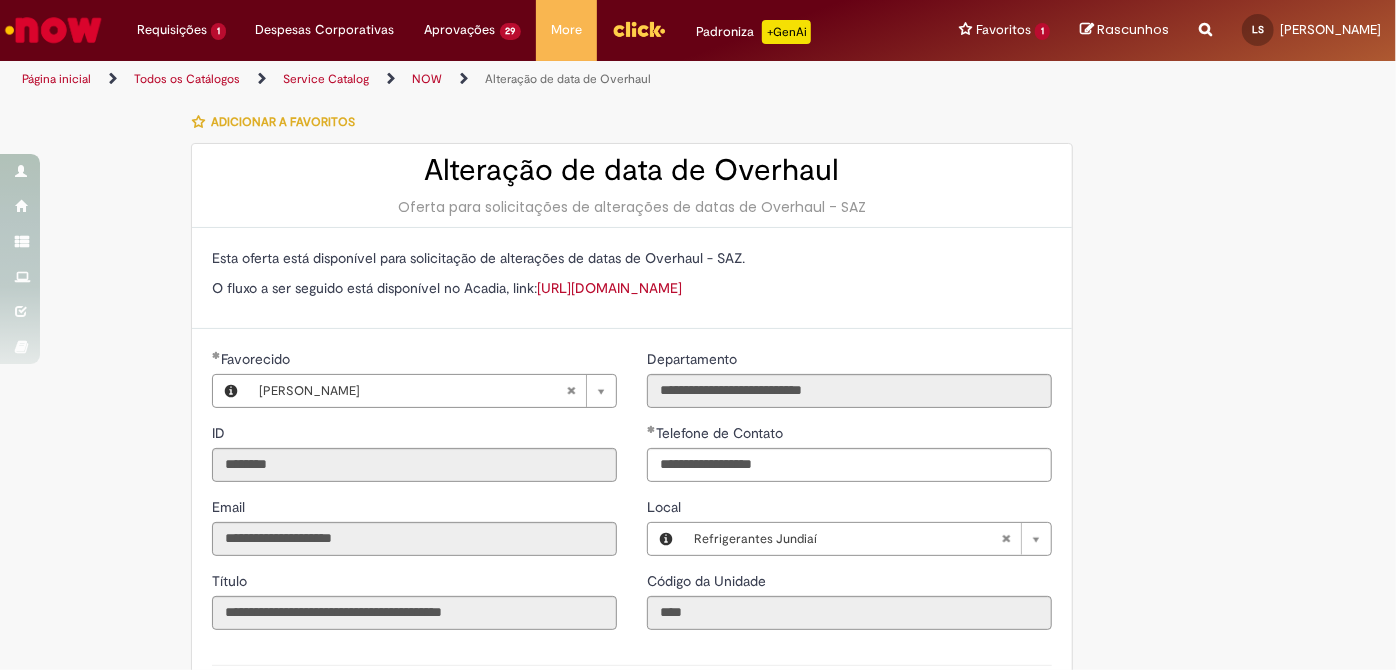 type on "**********" 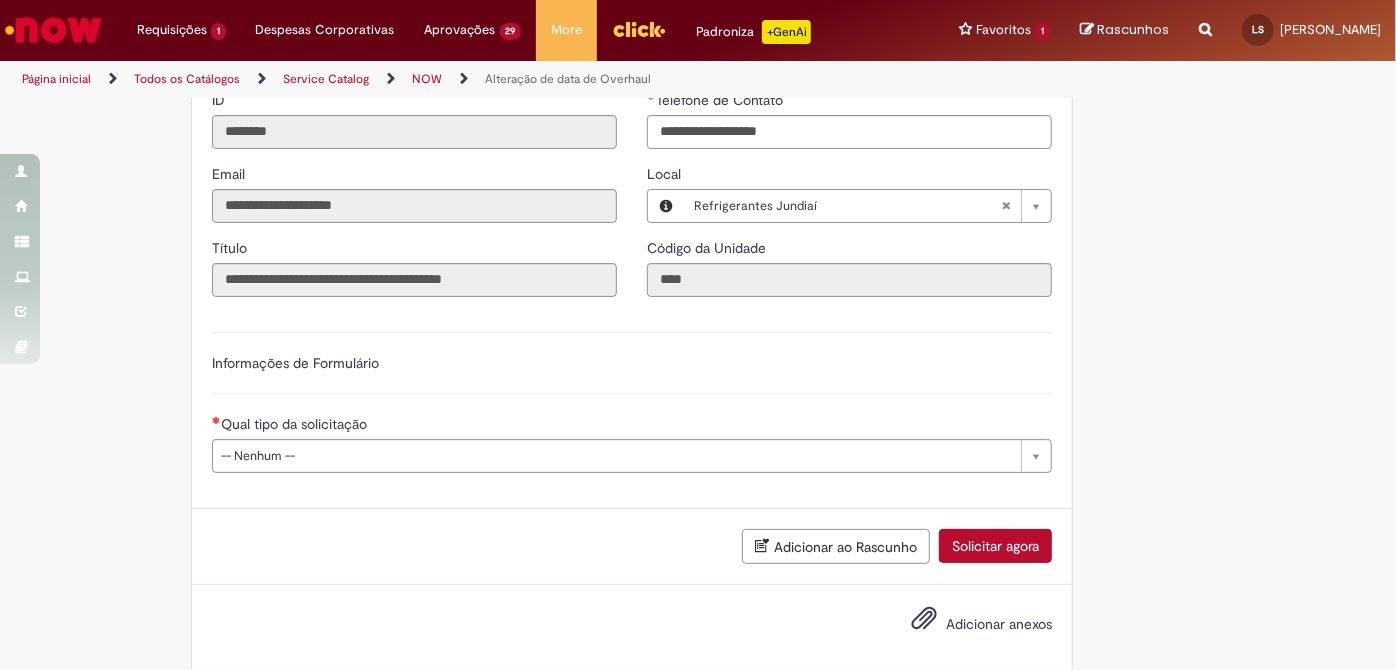 scroll, scrollTop: 352, scrollLeft: 0, axis: vertical 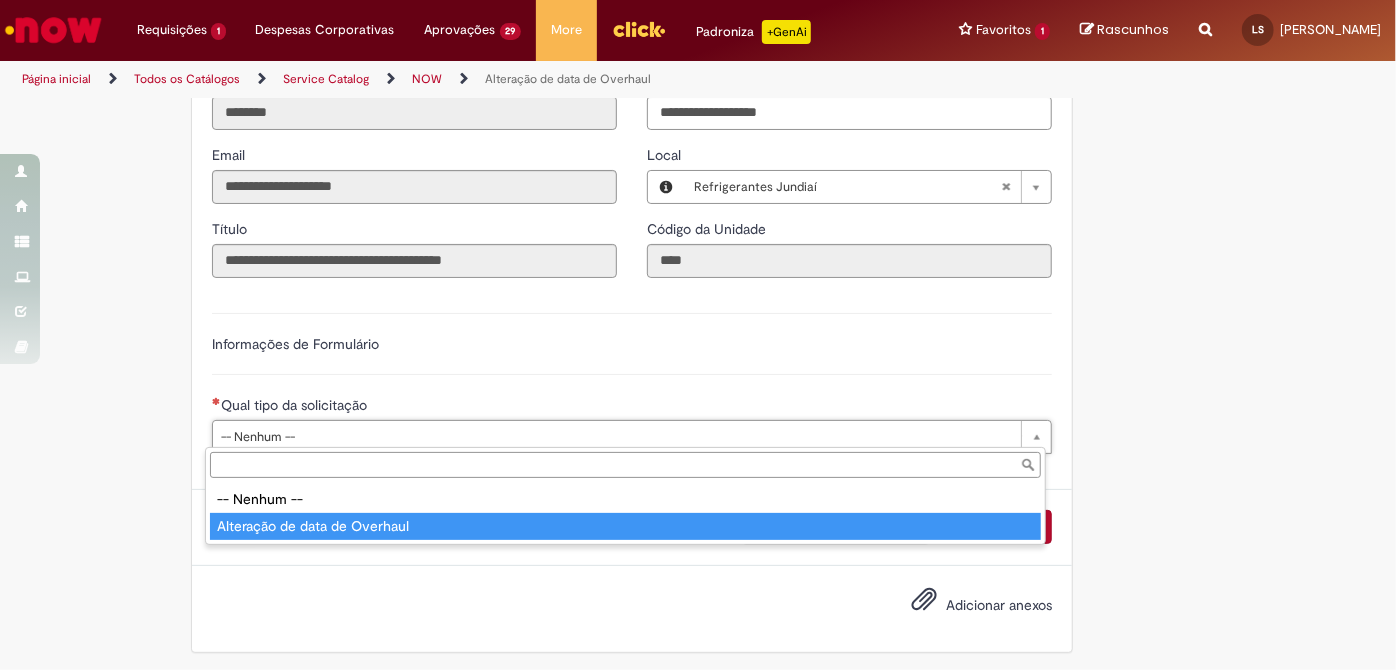 type on "**********" 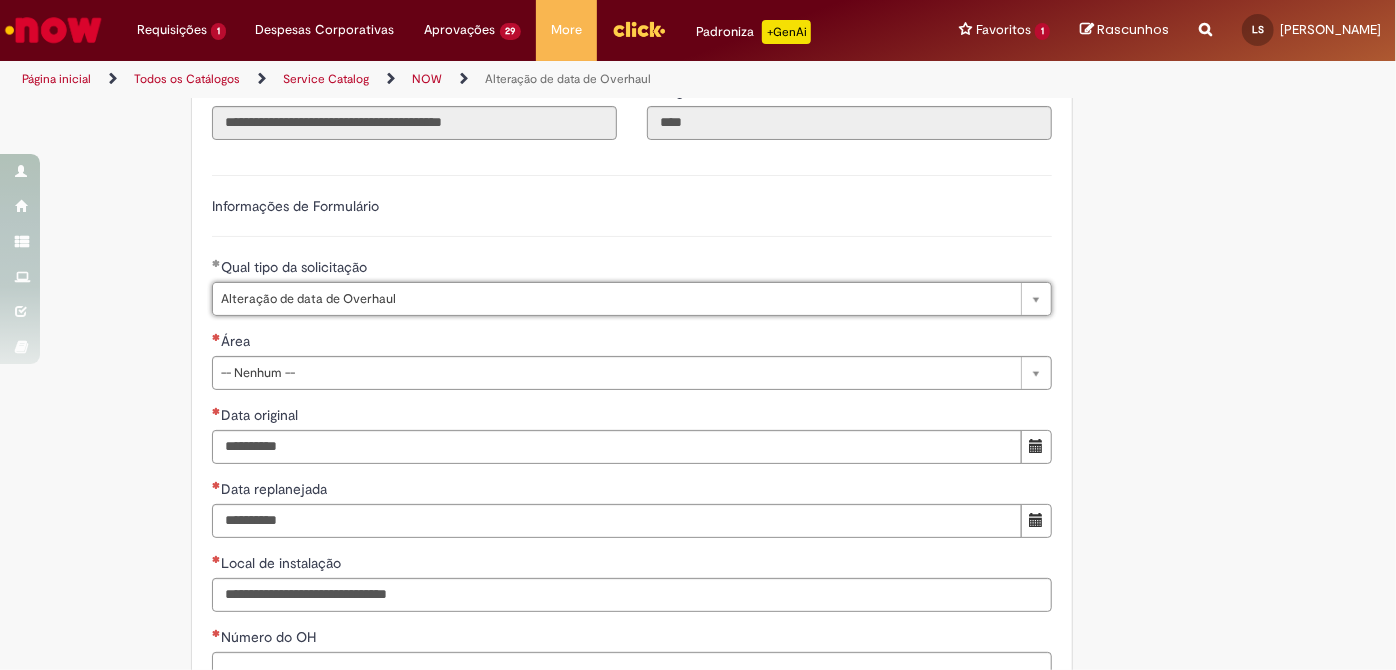 scroll, scrollTop: 504, scrollLeft: 0, axis: vertical 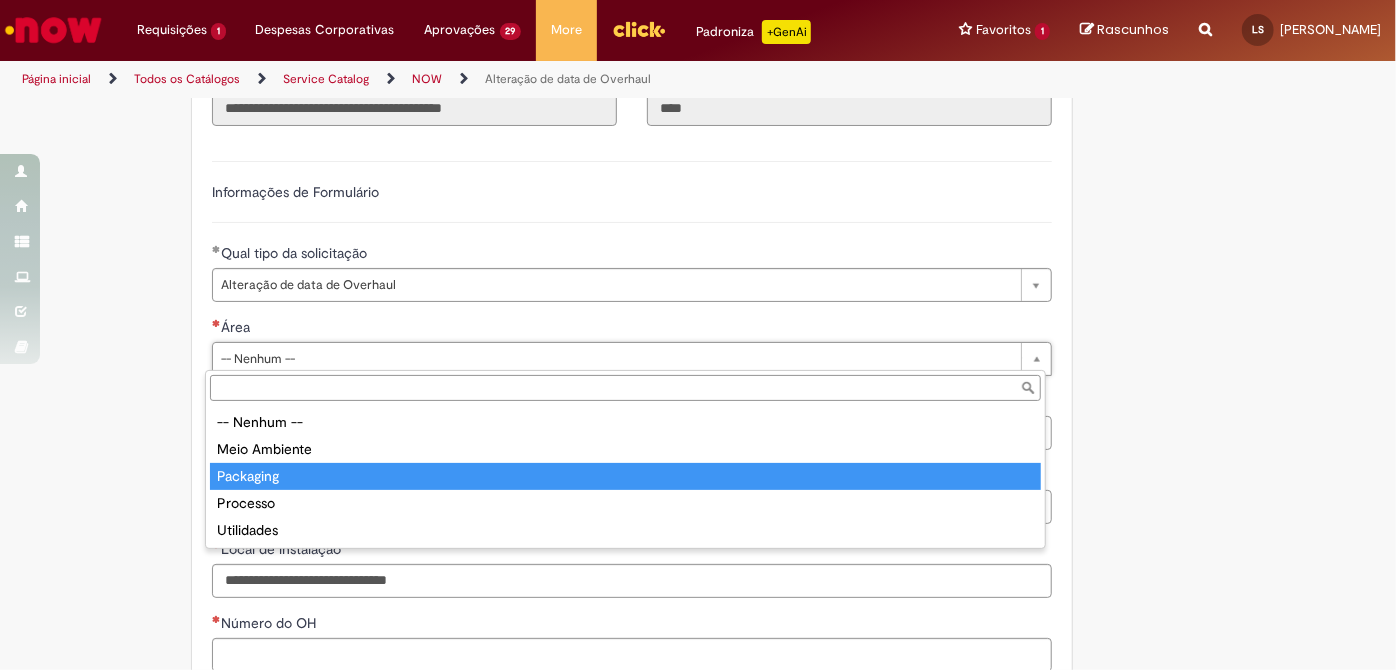 type on "*********" 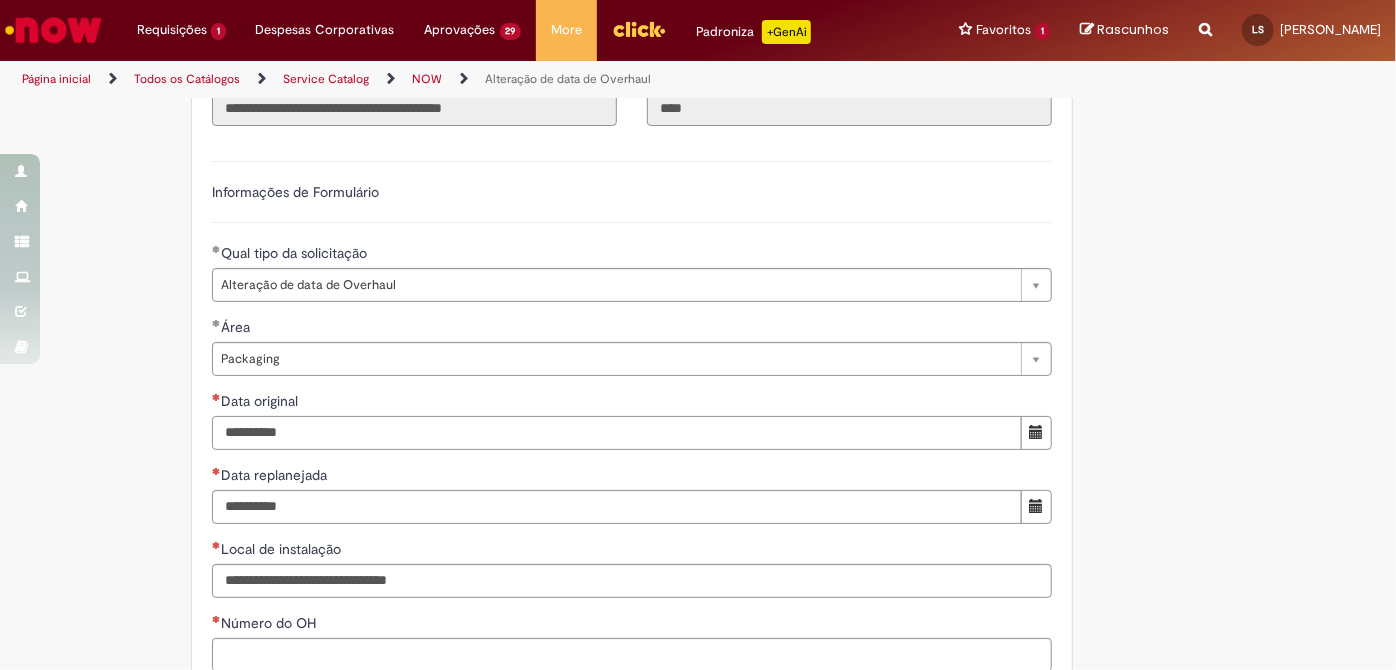 click on "Data original" at bounding box center (617, 433) 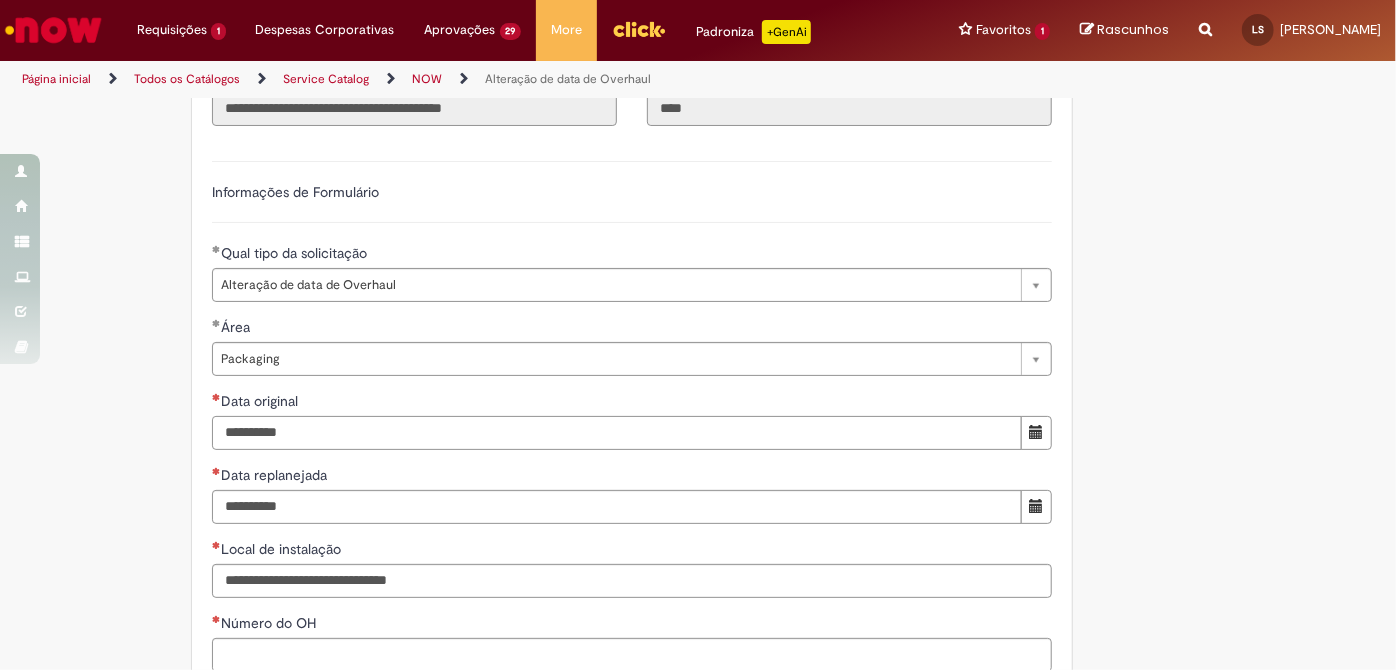 type on "**********" 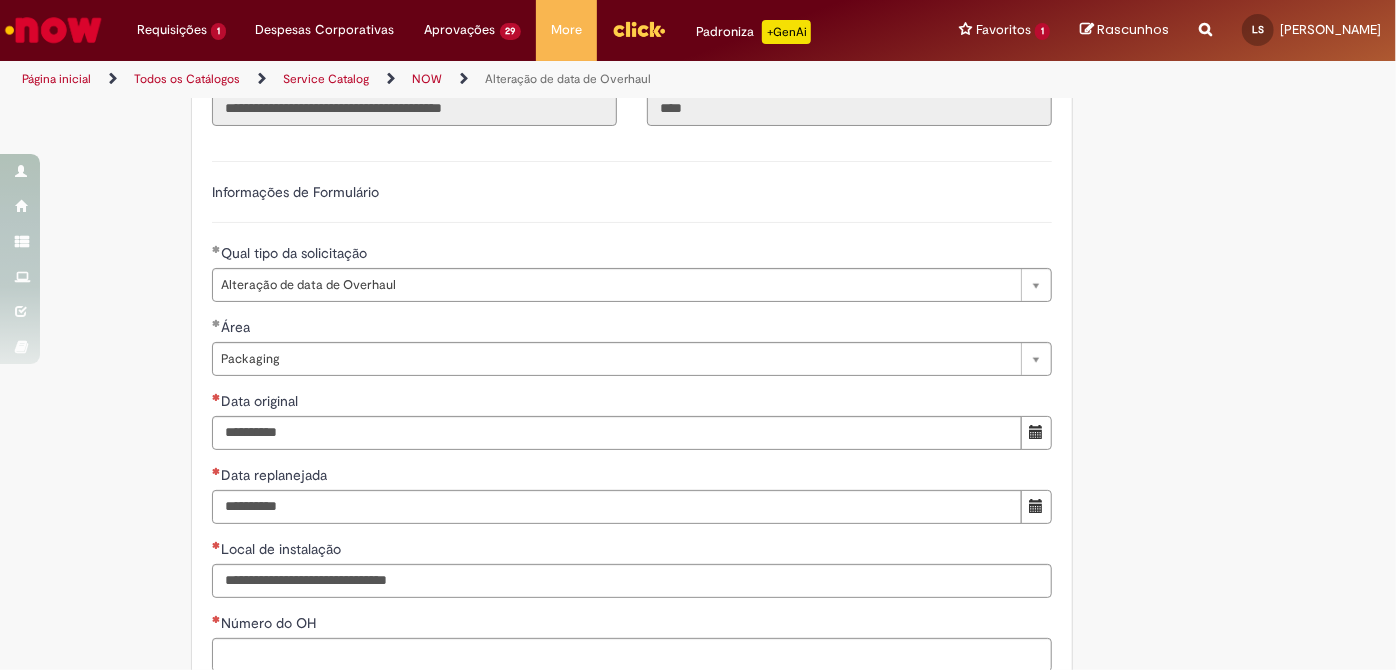 type 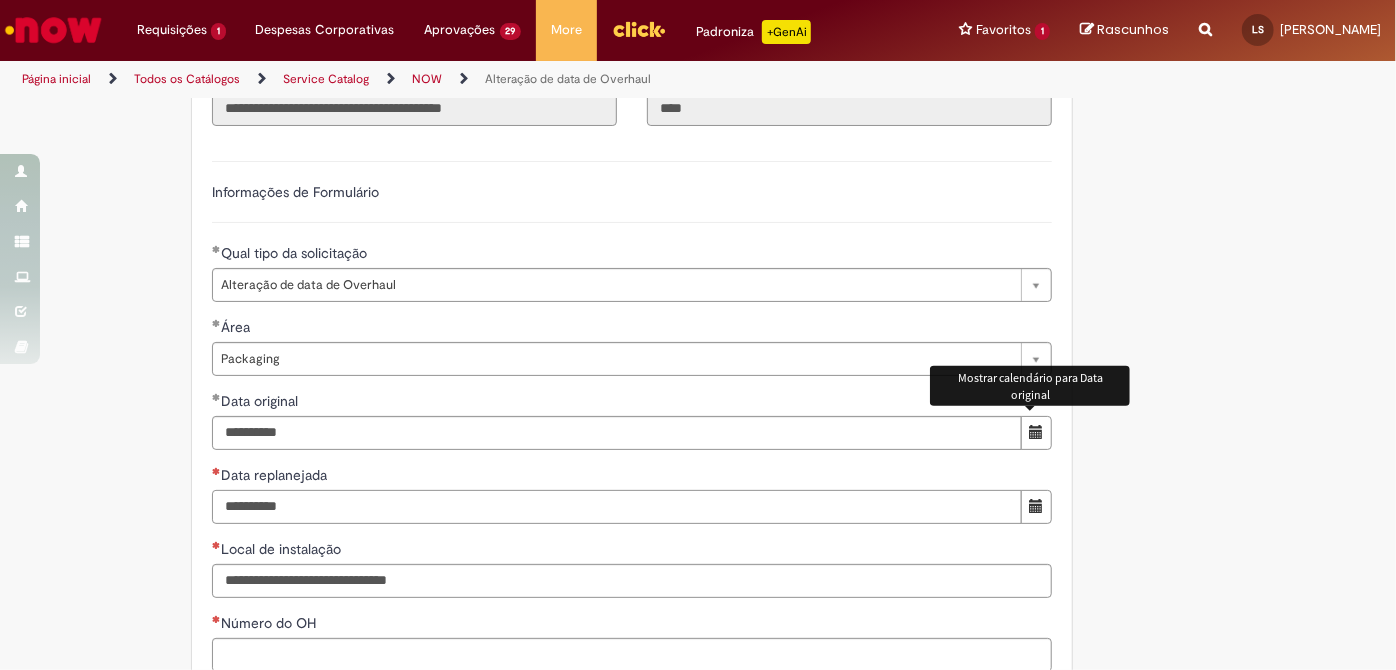 click on "Data replanejada" at bounding box center (617, 507) 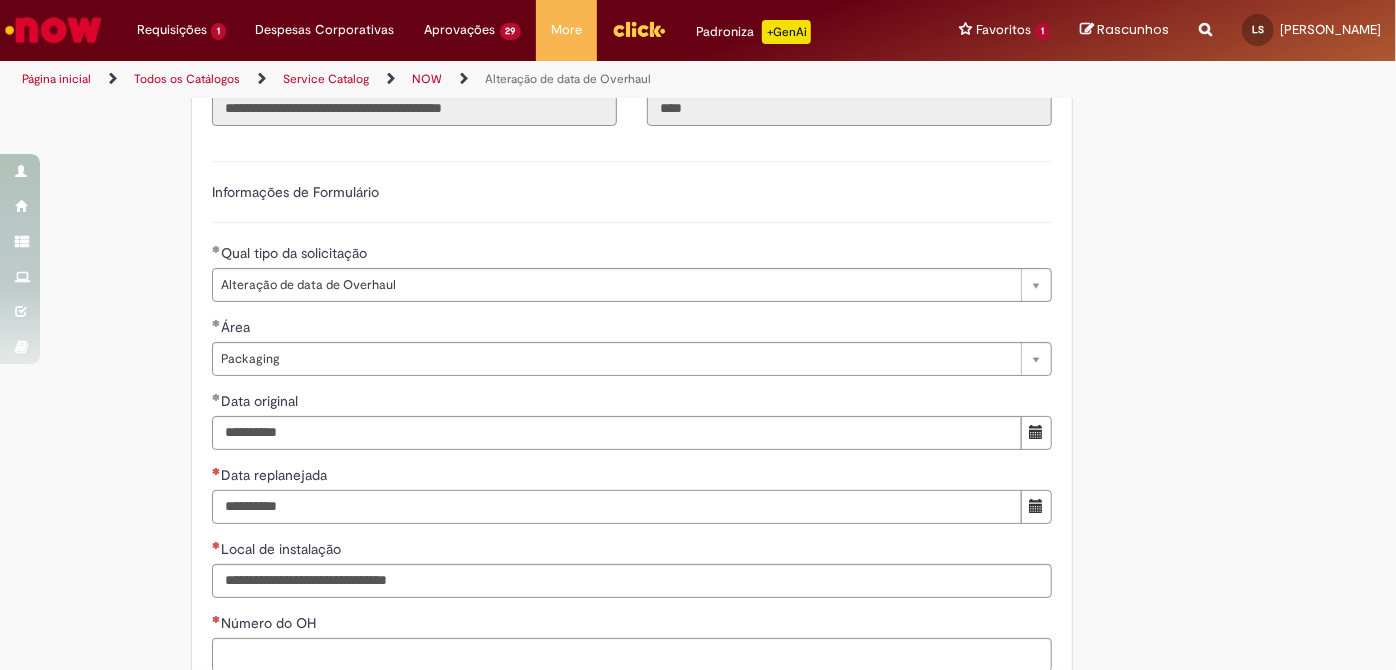 type on "**********" 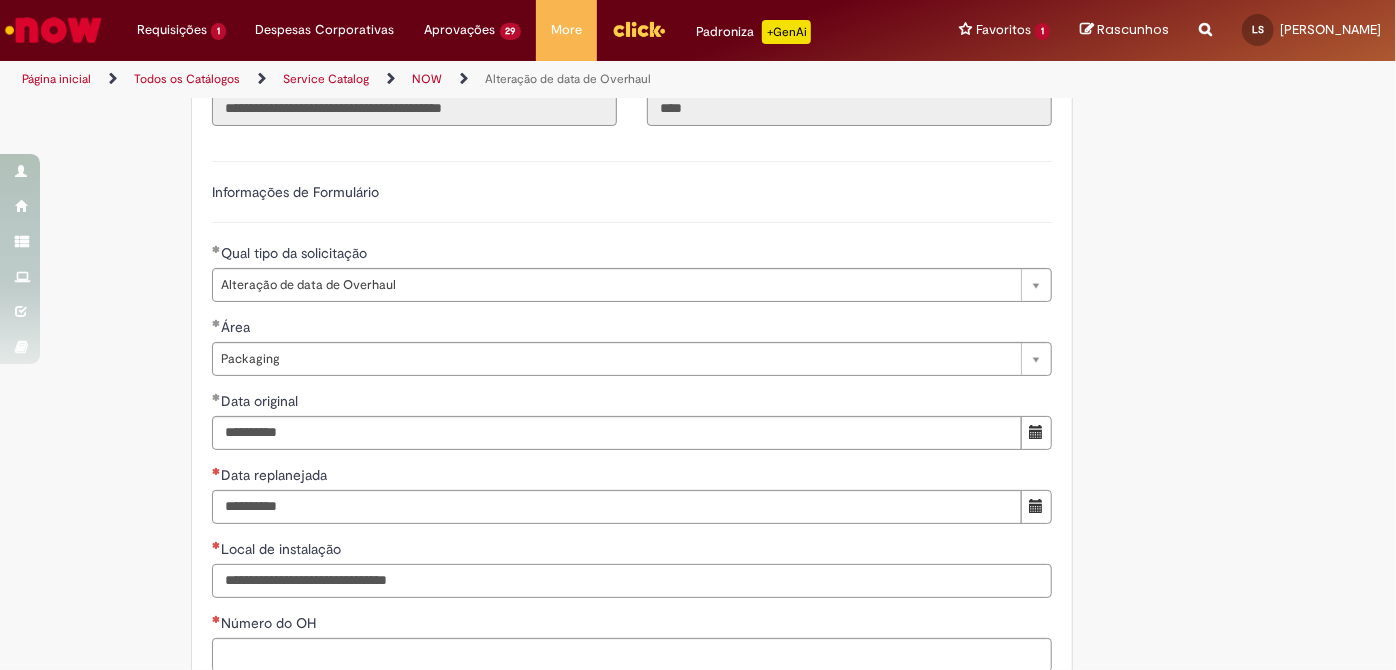 click on "Local de instalação" at bounding box center [632, 581] 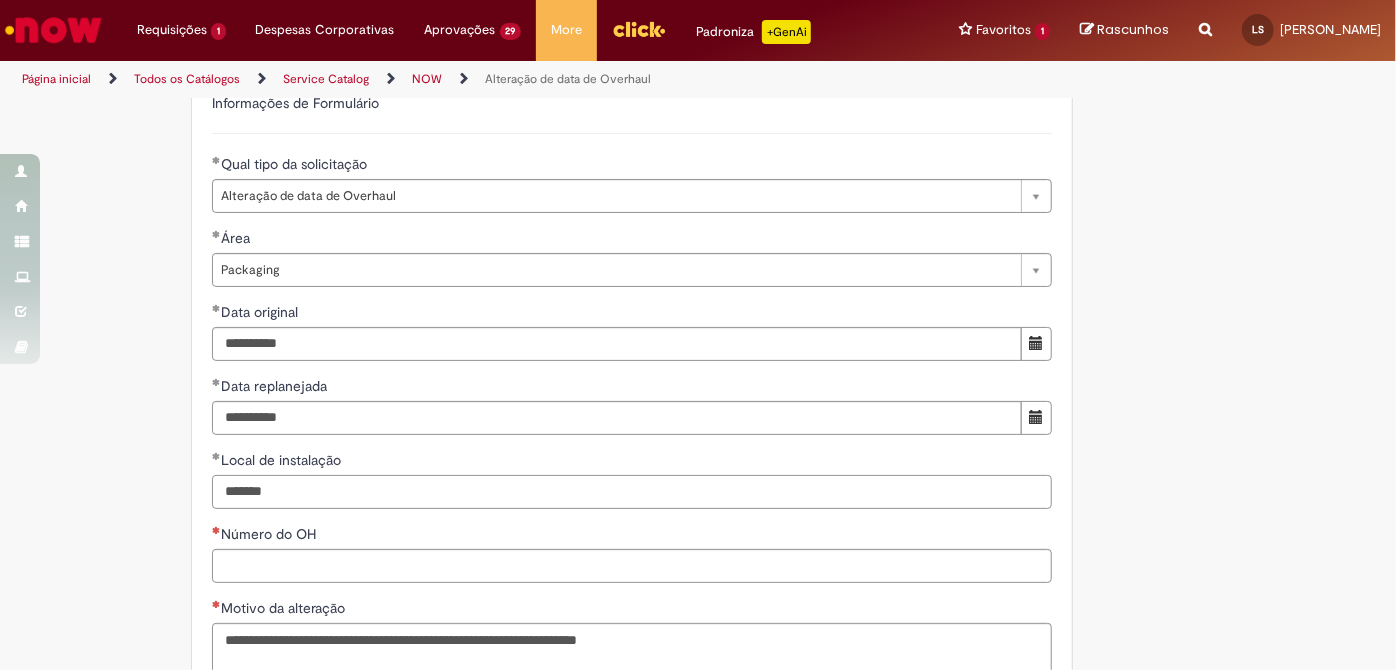 scroll, scrollTop: 594, scrollLeft: 0, axis: vertical 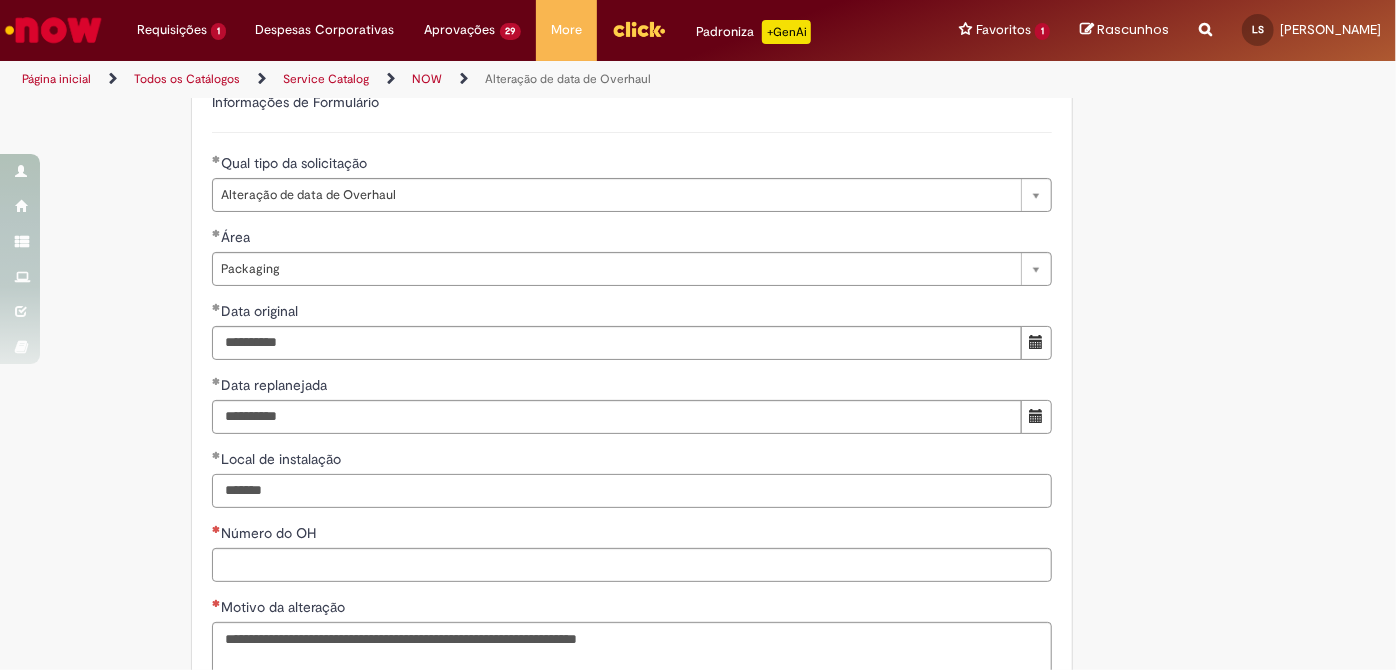 type on "*******" 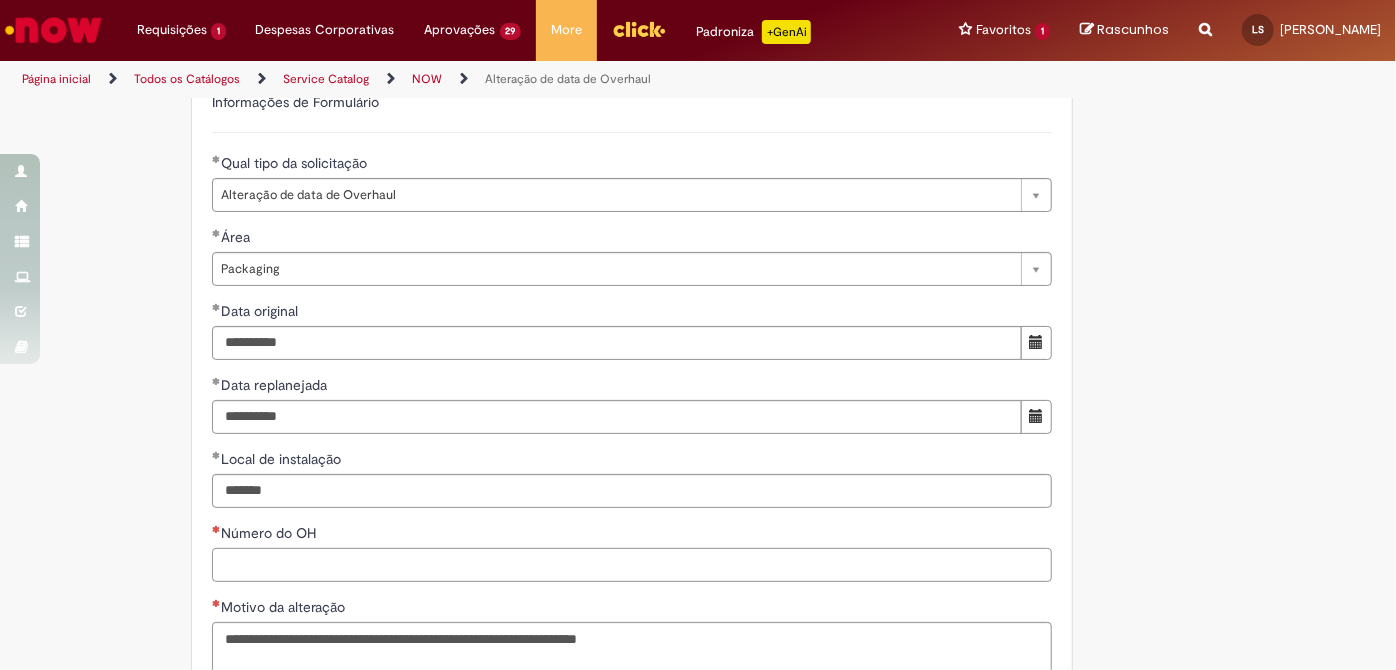 click on "Número do OH" at bounding box center [632, 565] 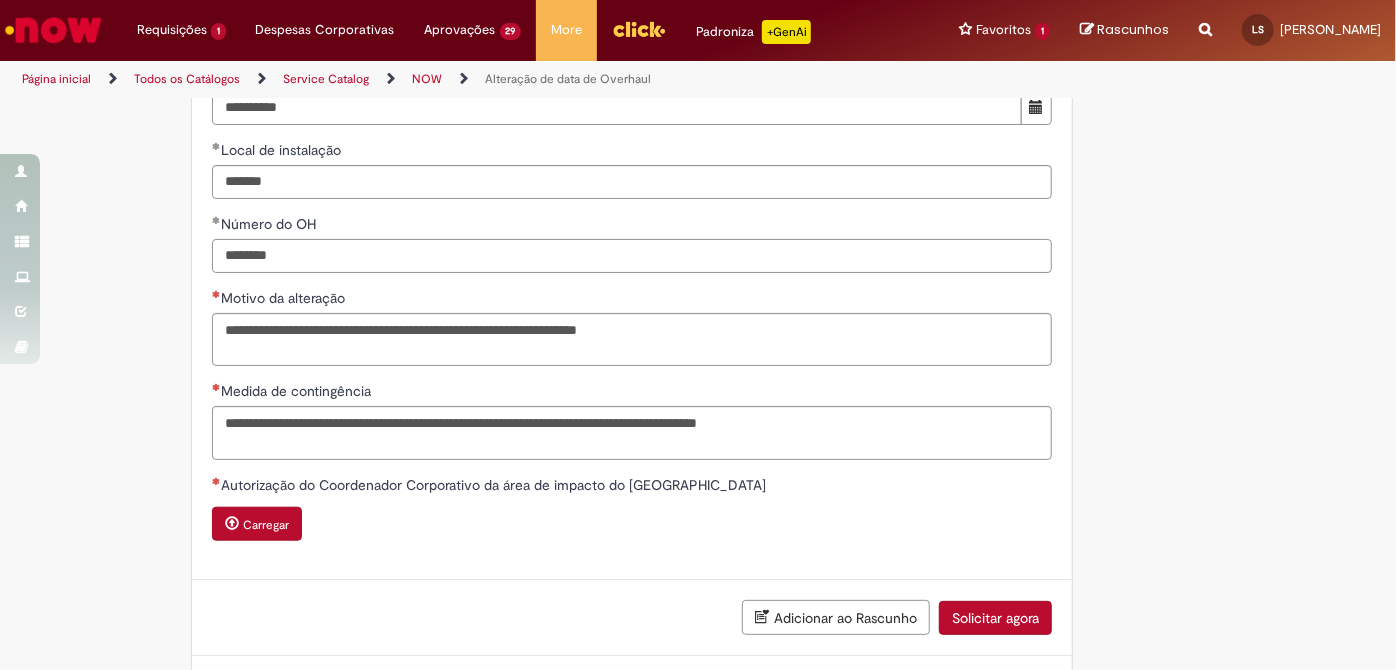 scroll, scrollTop: 928, scrollLeft: 0, axis: vertical 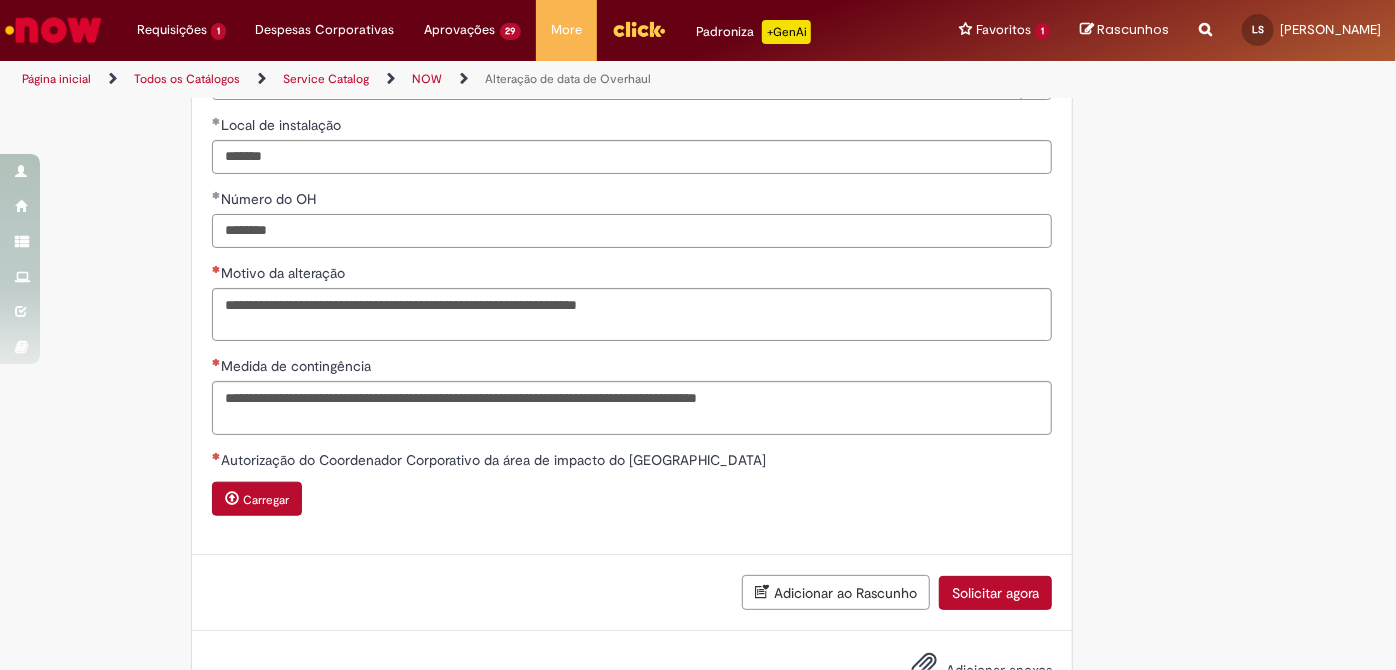 type on "********" 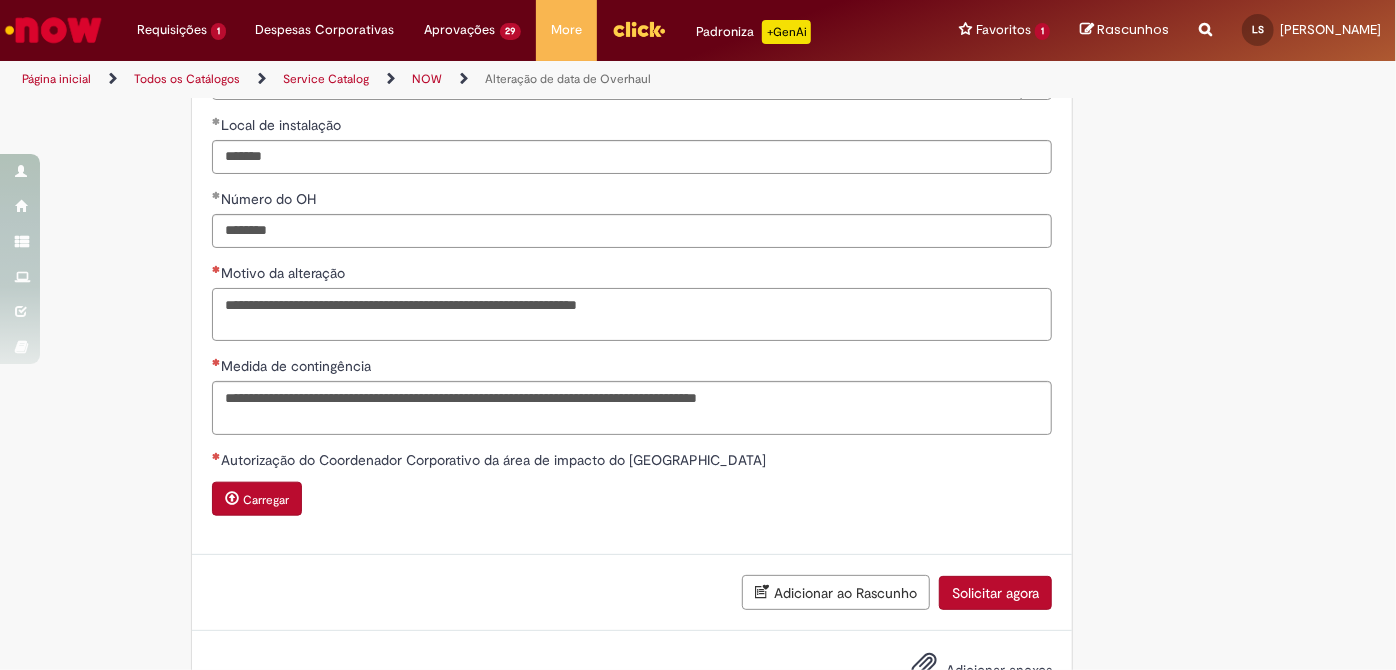 drag, startPoint x: 727, startPoint y: 298, endPoint x: 116, endPoint y: 323, distance: 611.5112 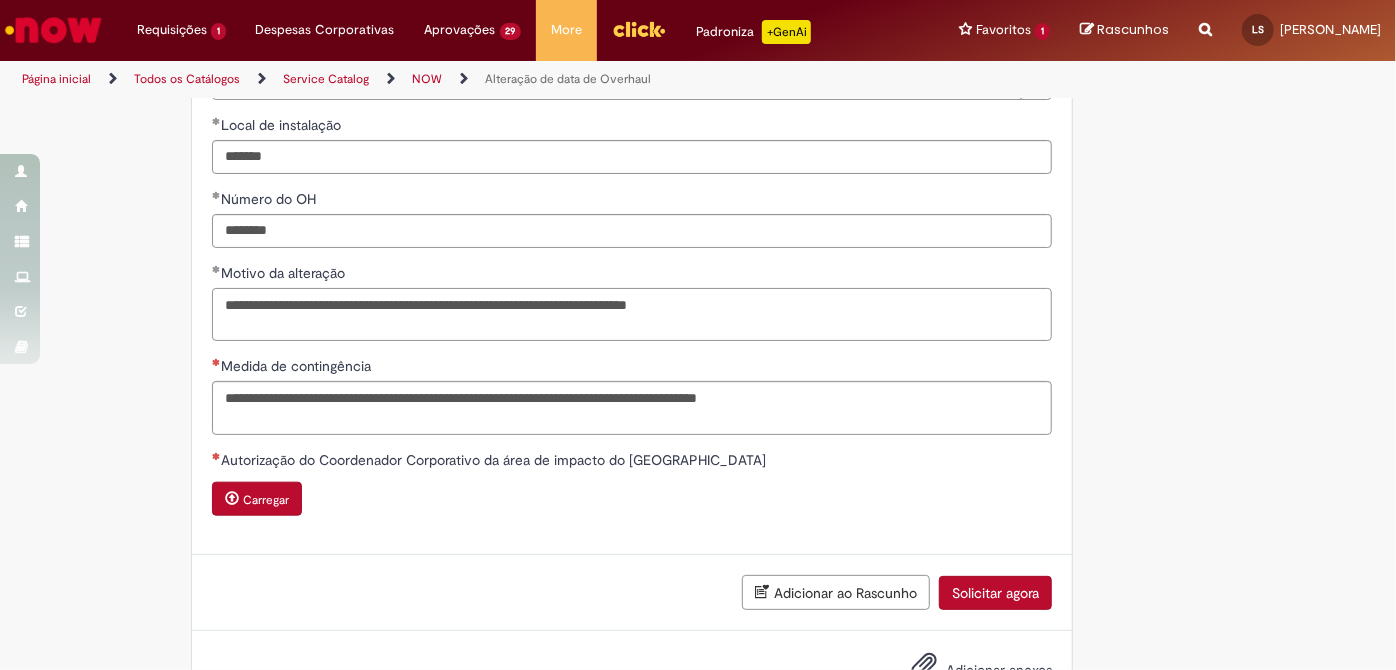 type on "**********" 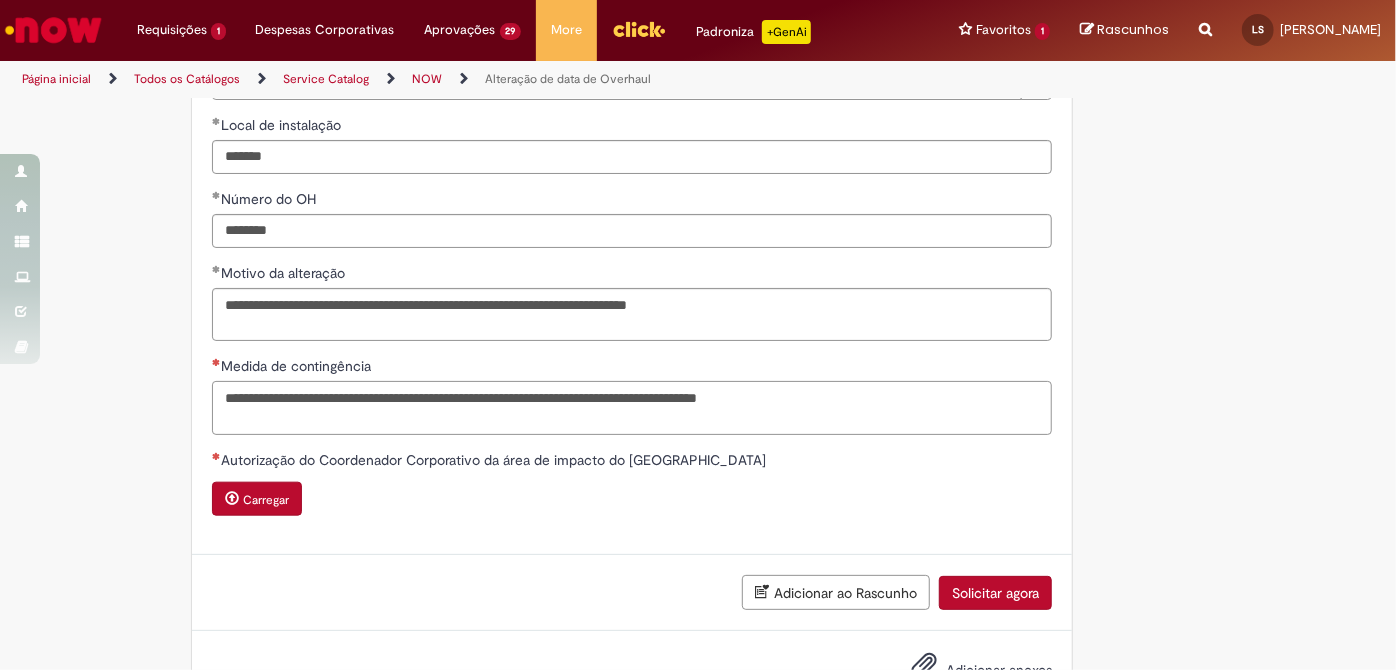 click on "Medida de contingência" at bounding box center (632, 407) 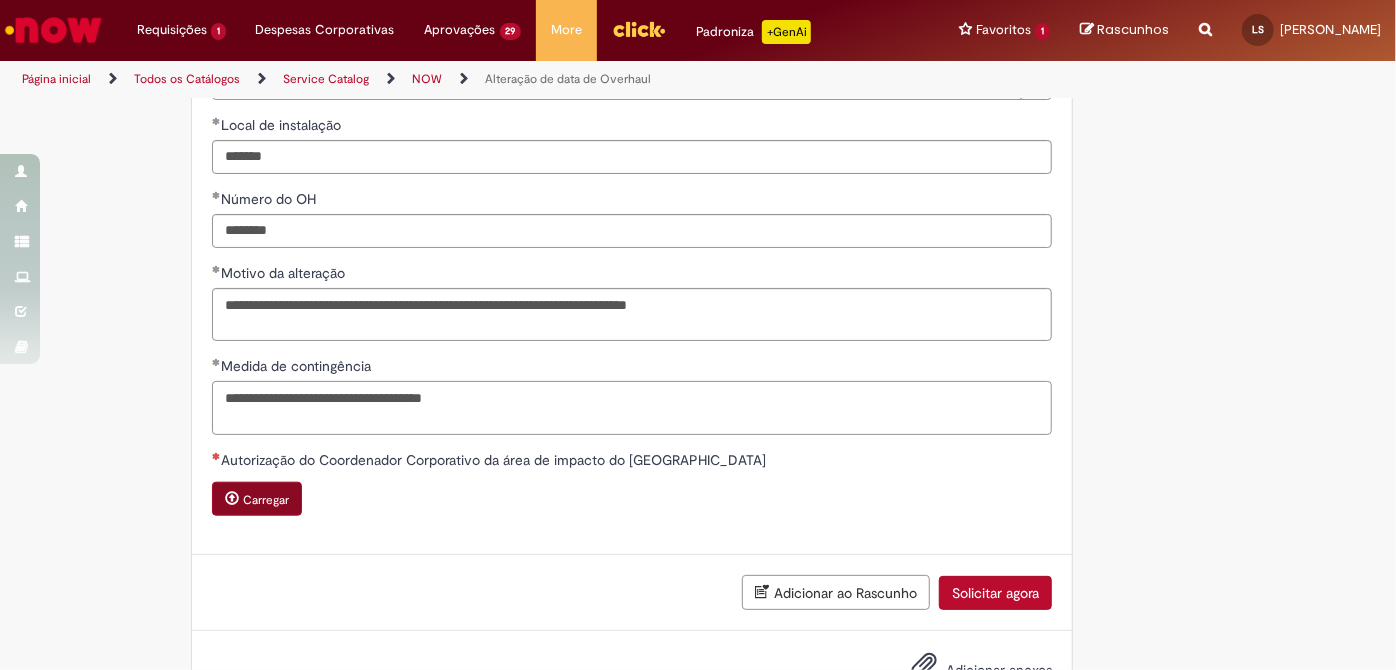 type on "**********" 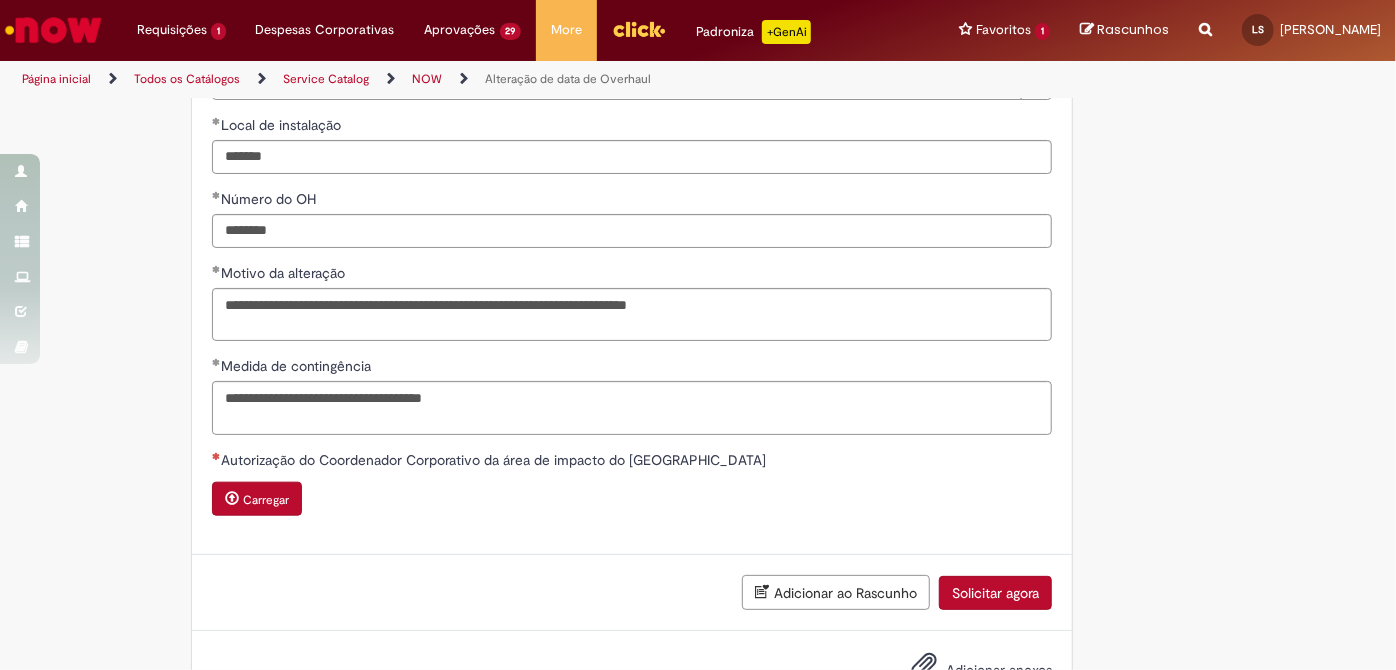 click on "Carregar" at bounding box center [266, 500] 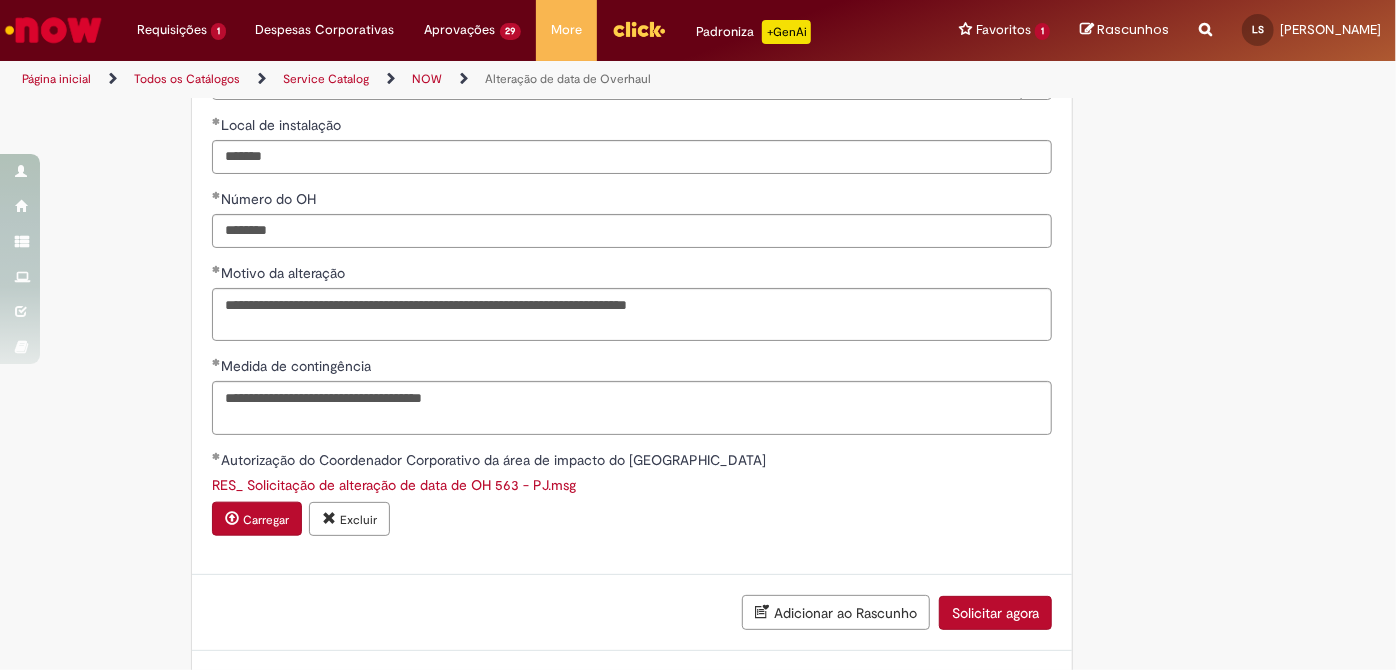 click on "Solicitar agora" at bounding box center [995, 613] 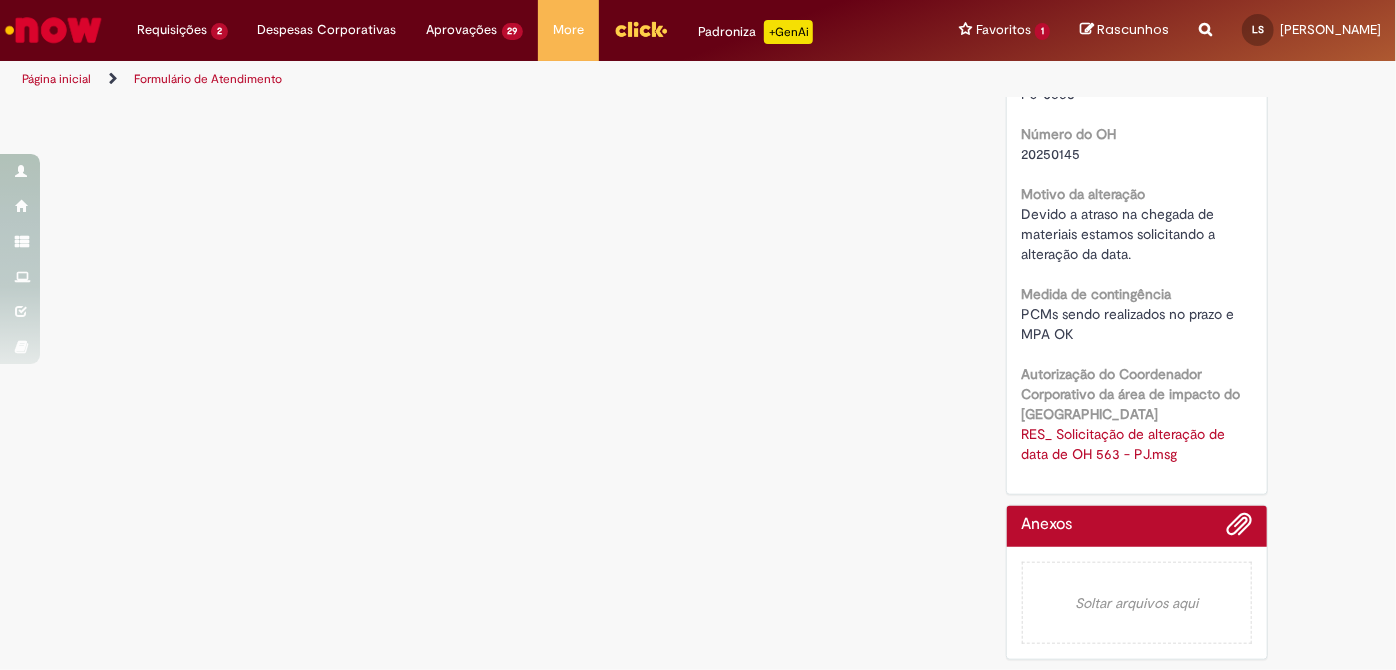 scroll, scrollTop: 0, scrollLeft: 0, axis: both 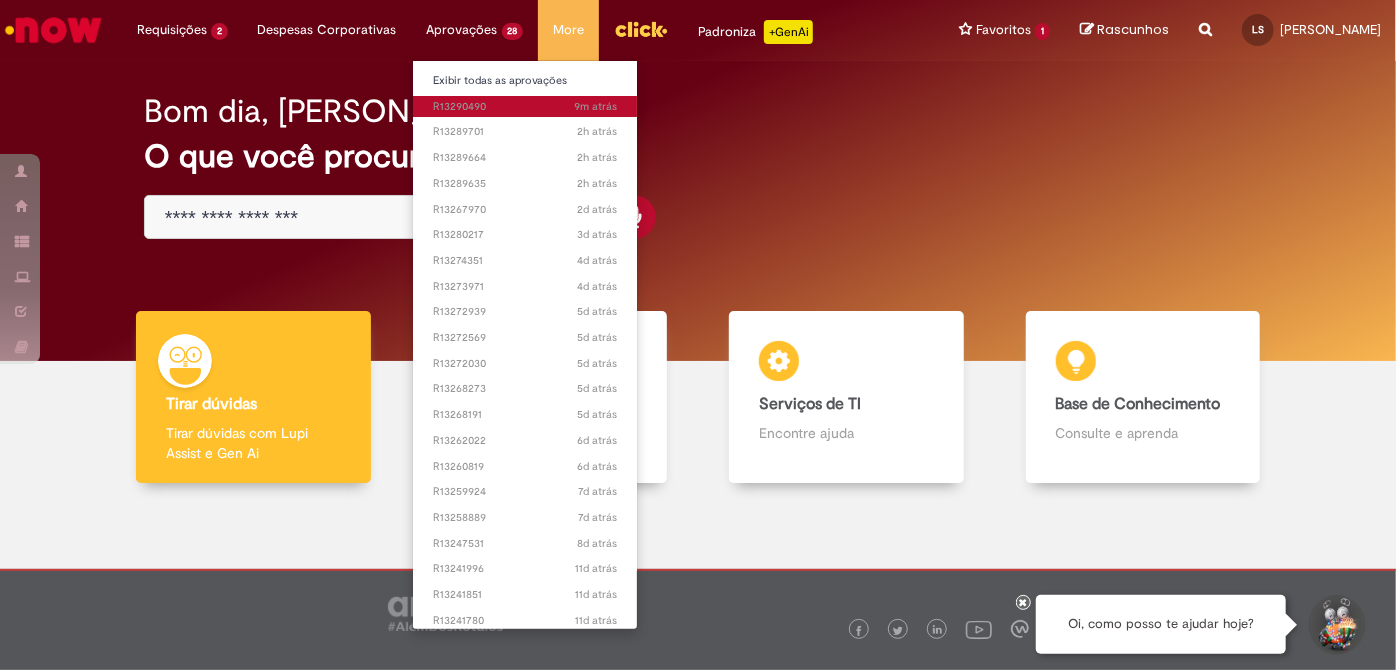 click on "9m atrás 9 minutos atrás  R13290490" at bounding box center [525, 107] 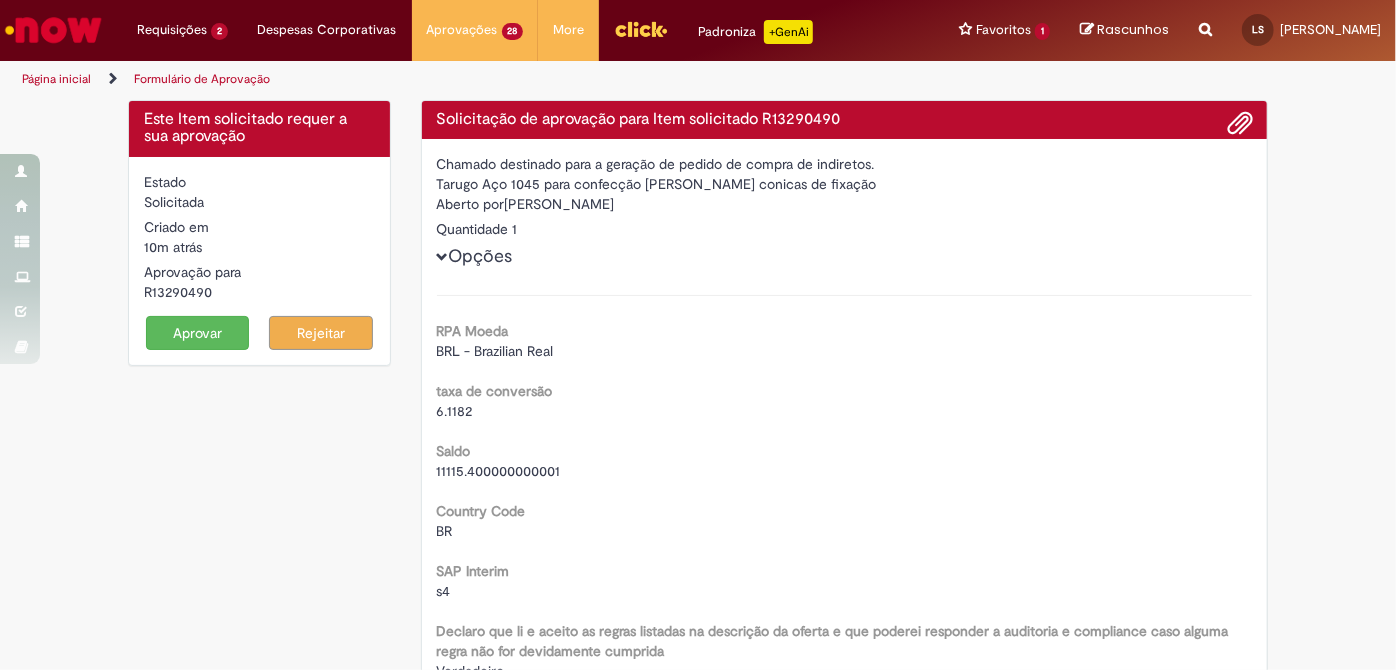 click on "Aprovar" at bounding box center (198, 333) 